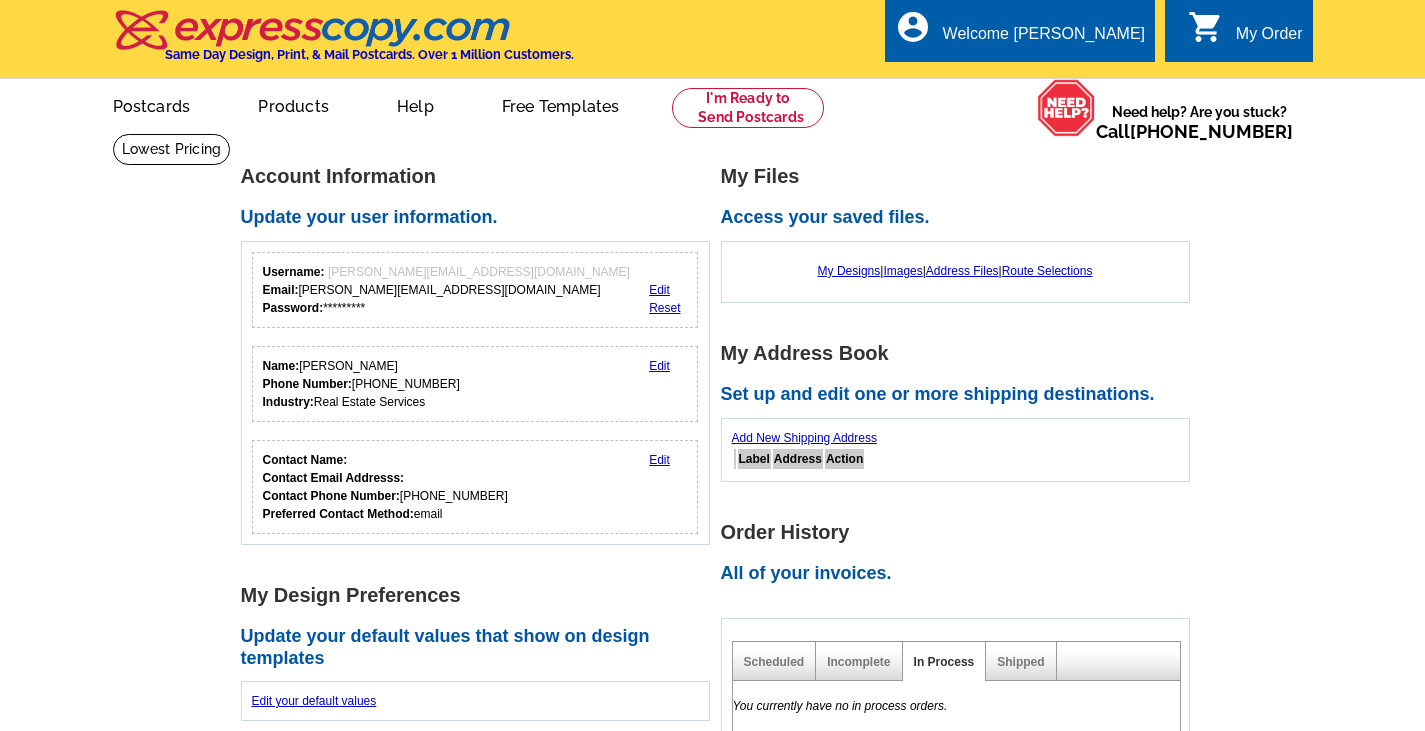 scroll, scrollTop: 0, scrollLeft: 0, axis: both 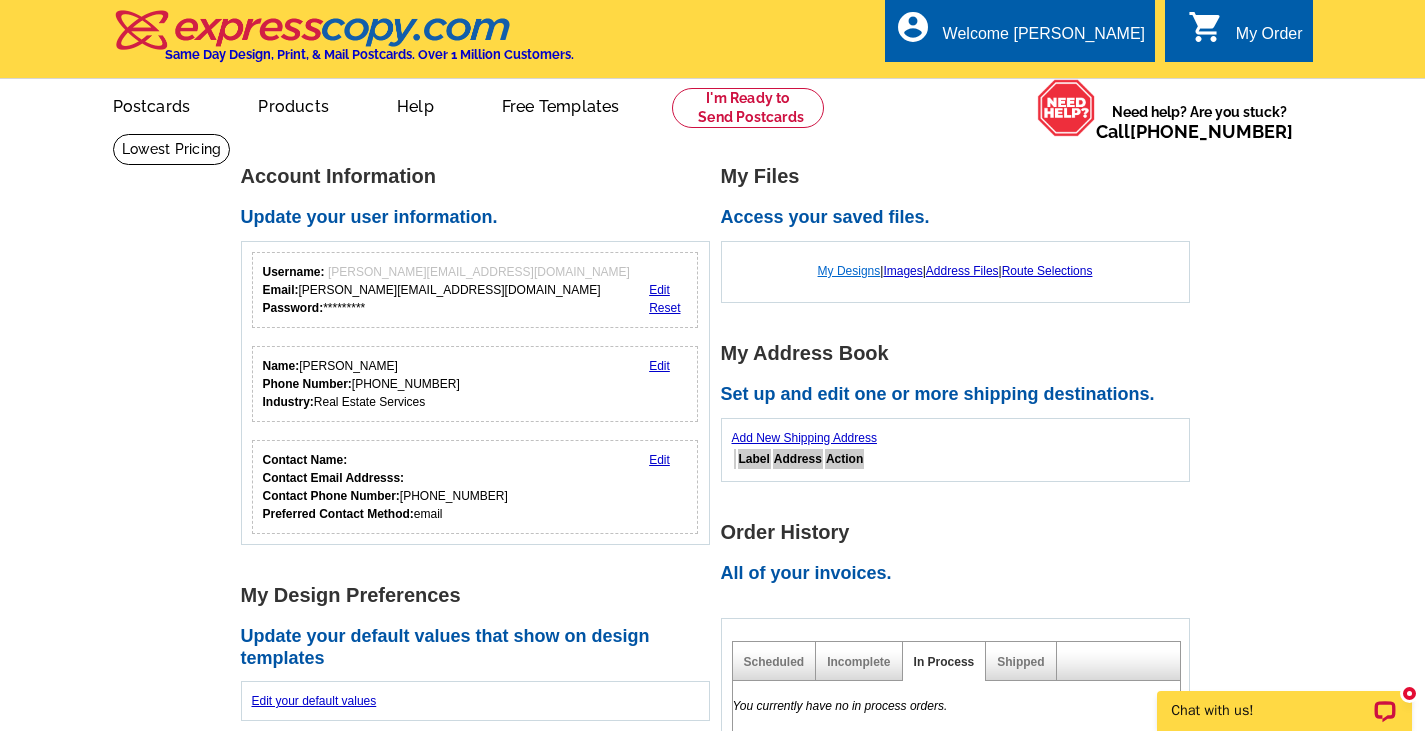 click on "My Designs" at bounding box center (849, 271) 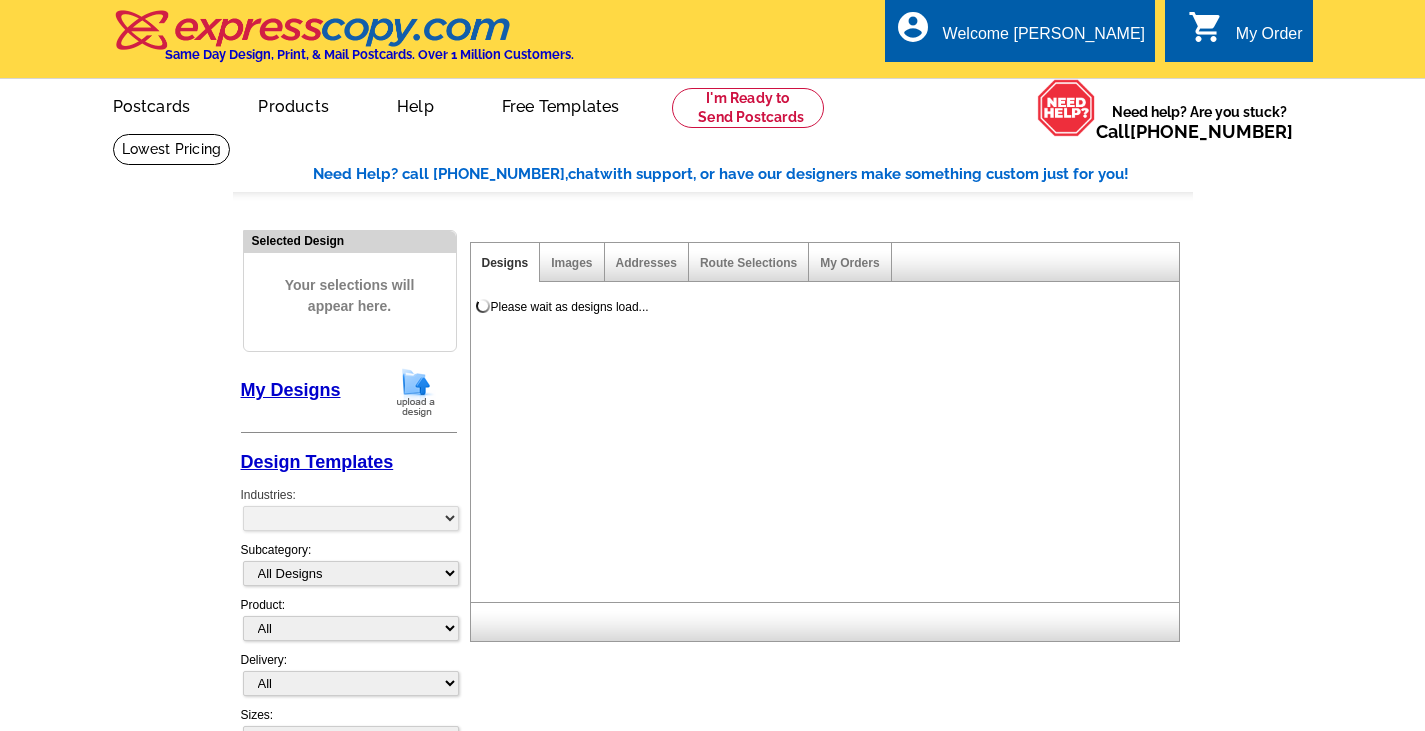 scroll, scrollTop: 0, scrollLeft: 0, axis: both 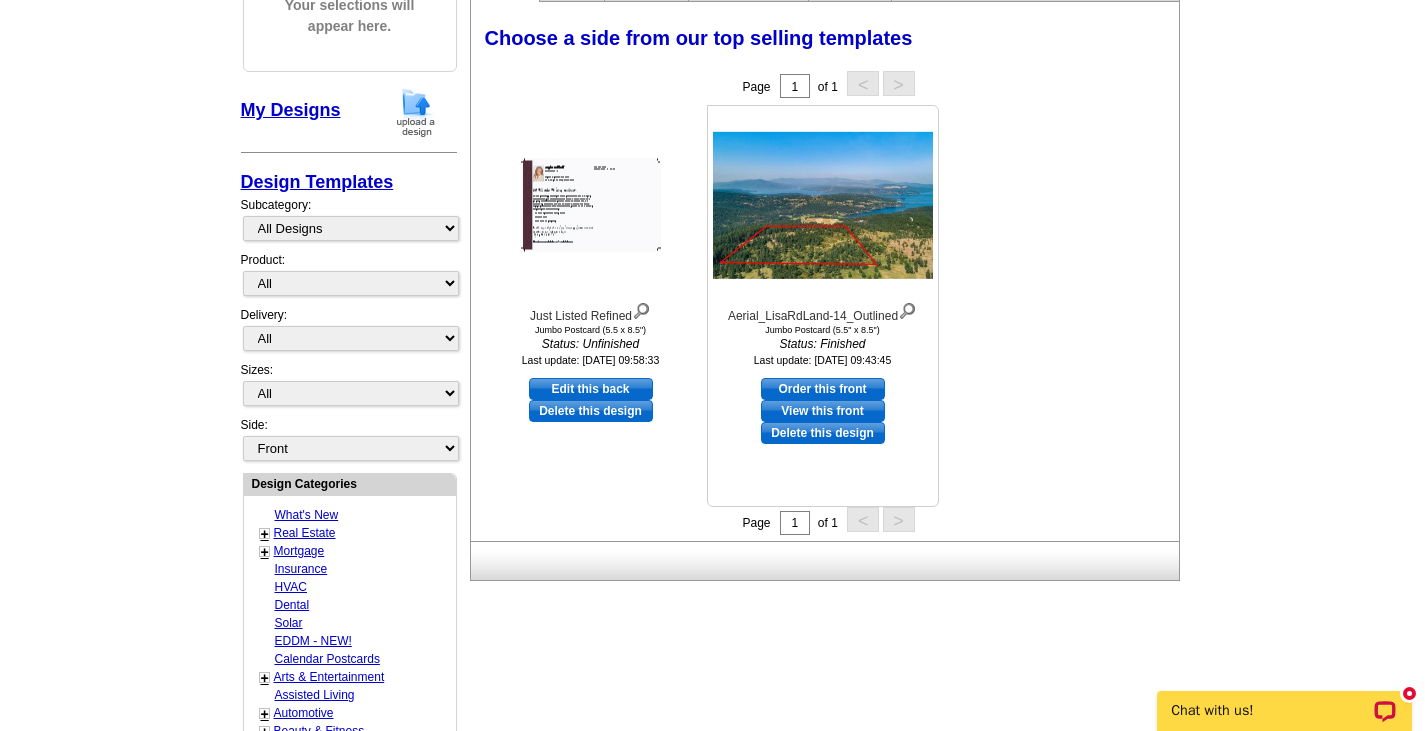 click at bounding box center (823, 205) 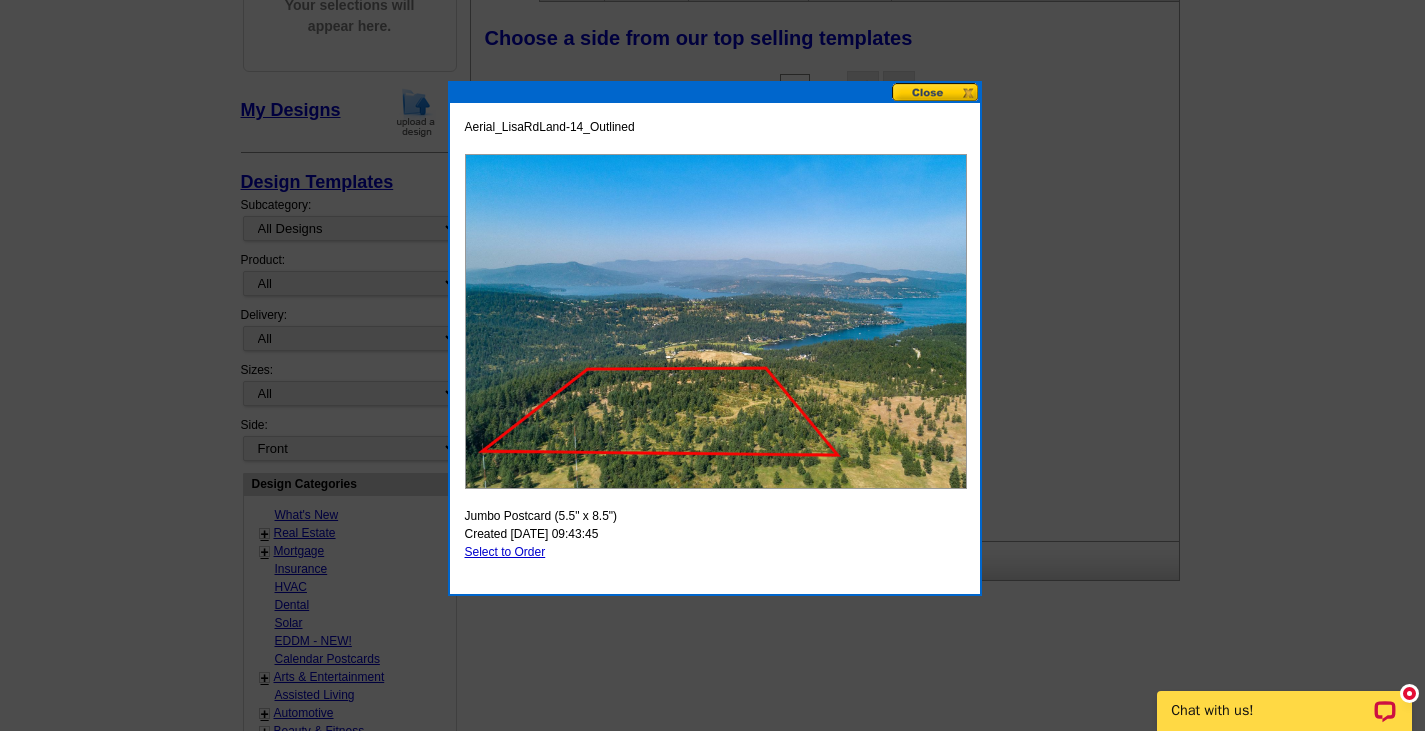 click at bounding box center [936, 92] 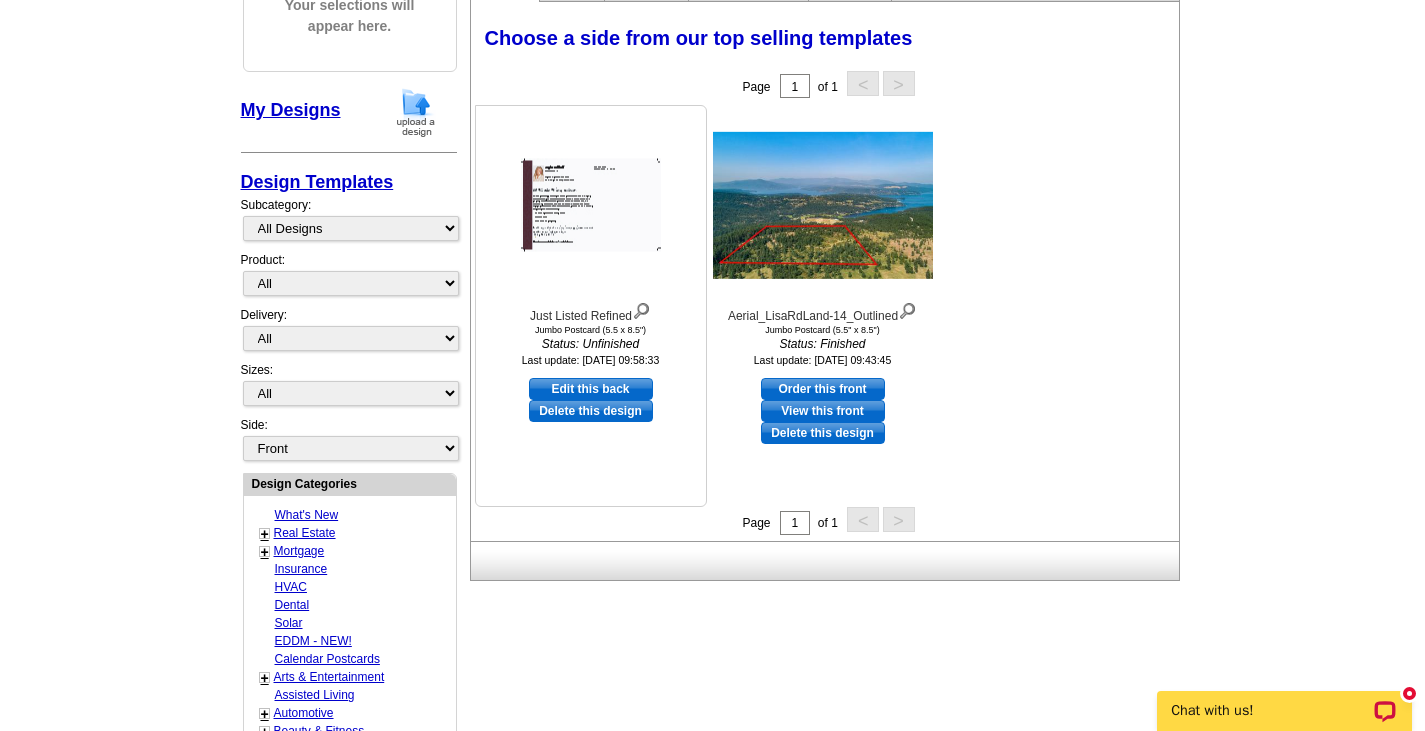 click at bounding box center [591, 205] 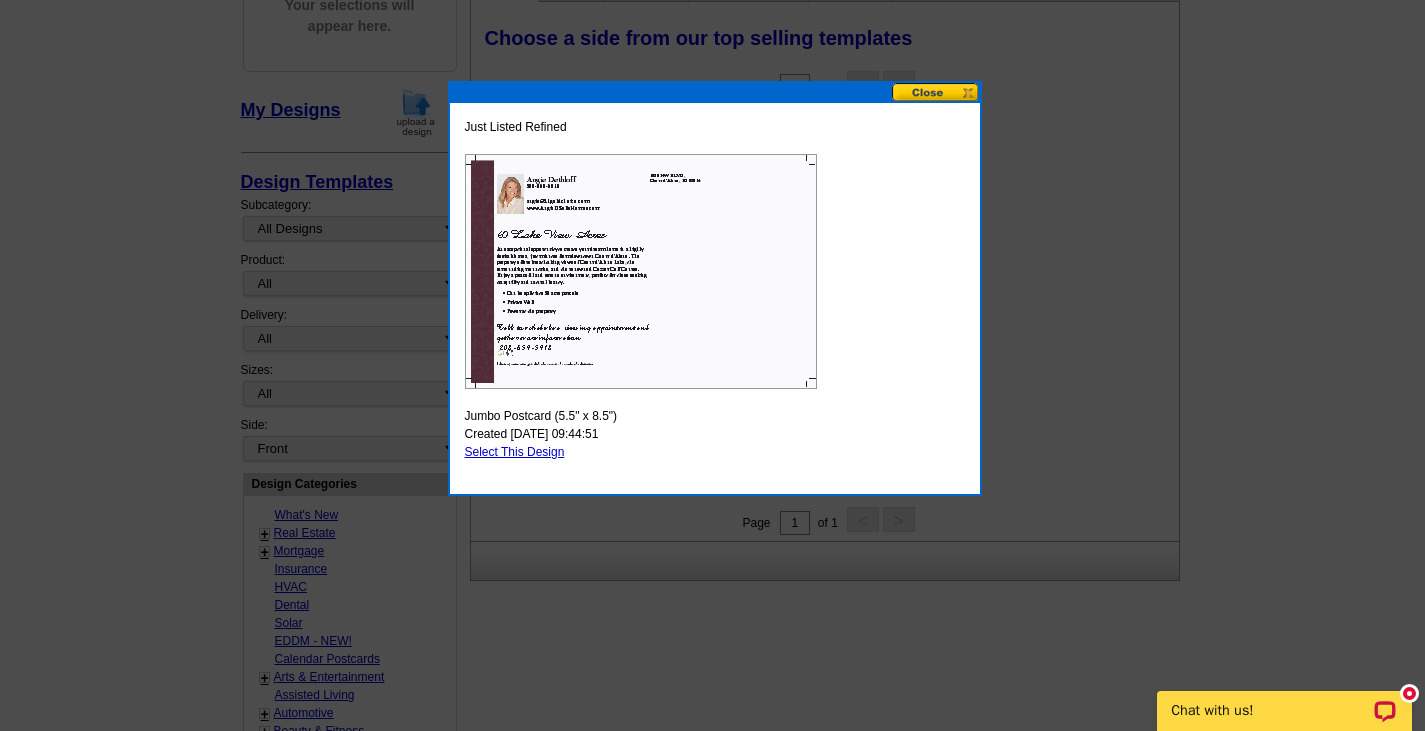 click at bounding box center (936, 92) 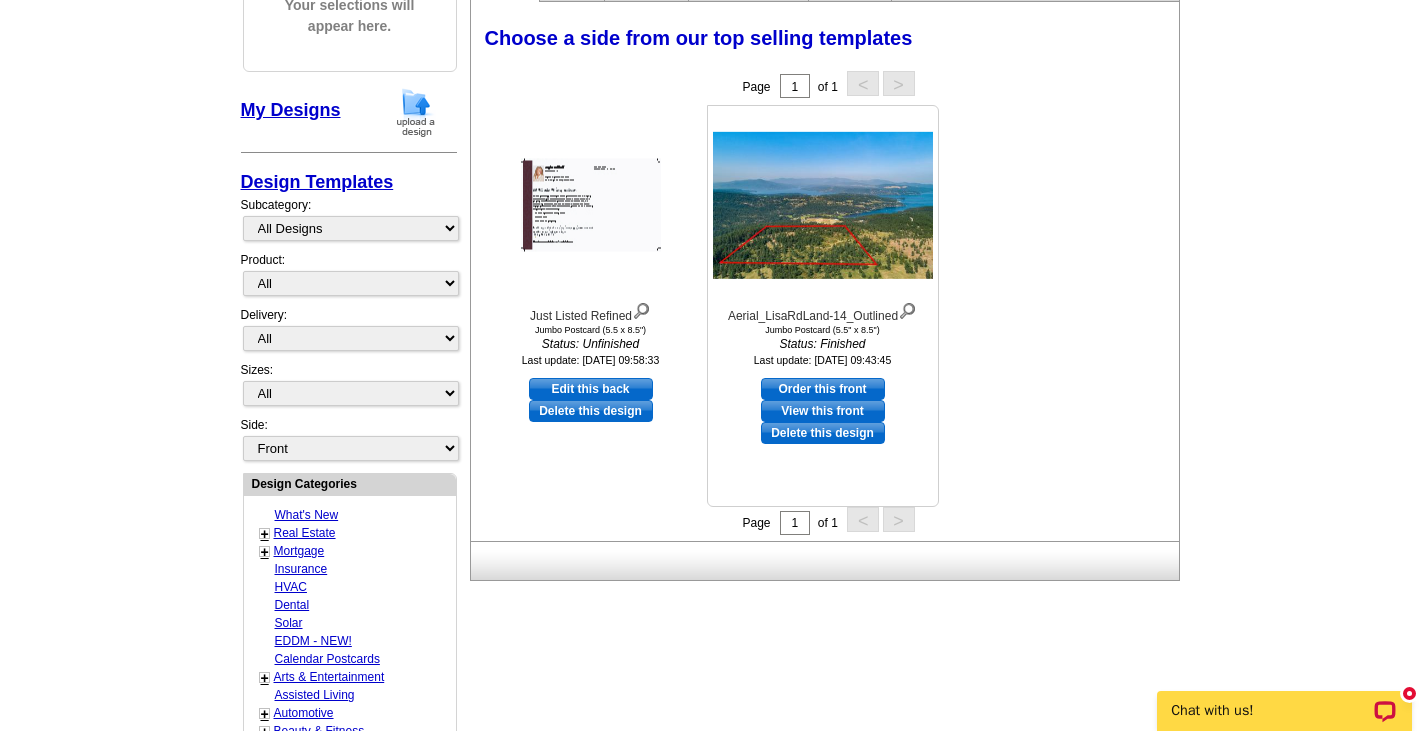 click on "View this front" at bounding box center (823, 411) 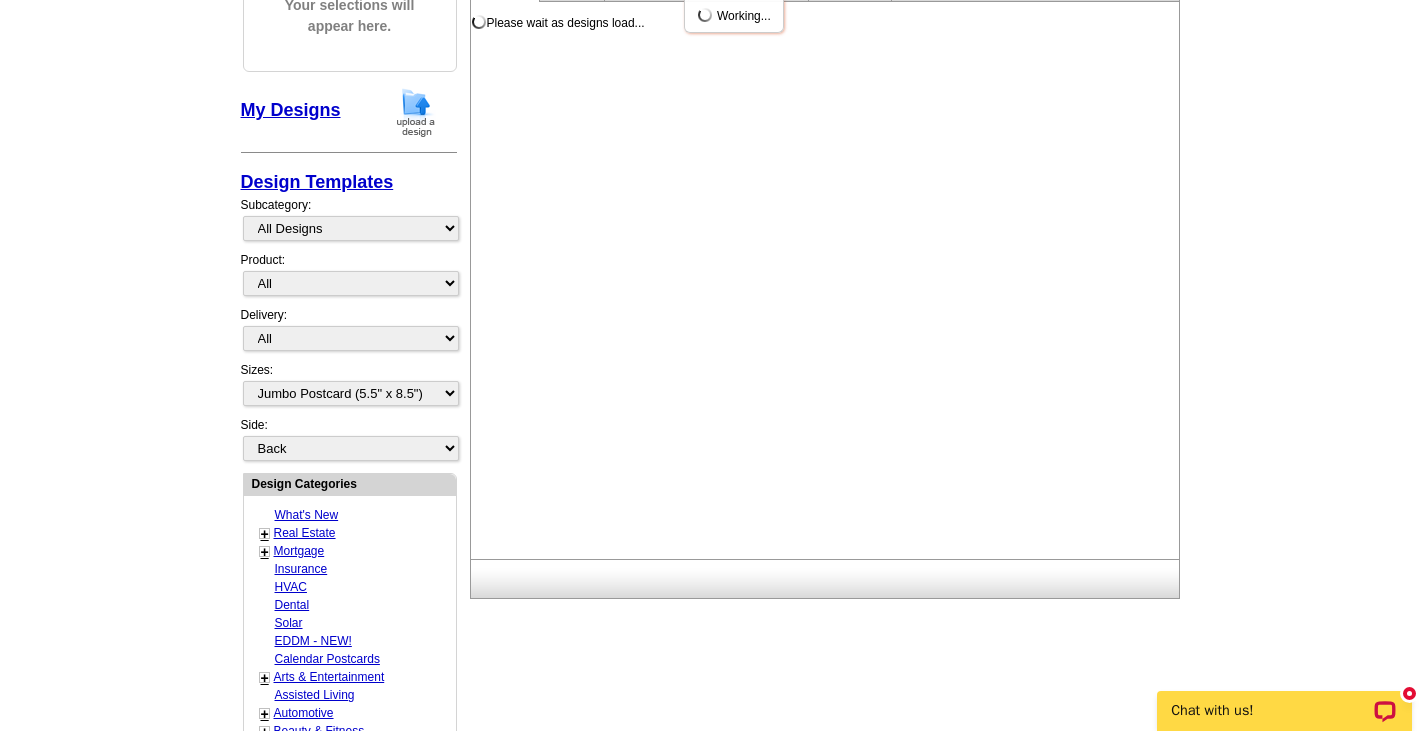 scroll, scrollTop: 0, scrollLeft: 0, axis: both 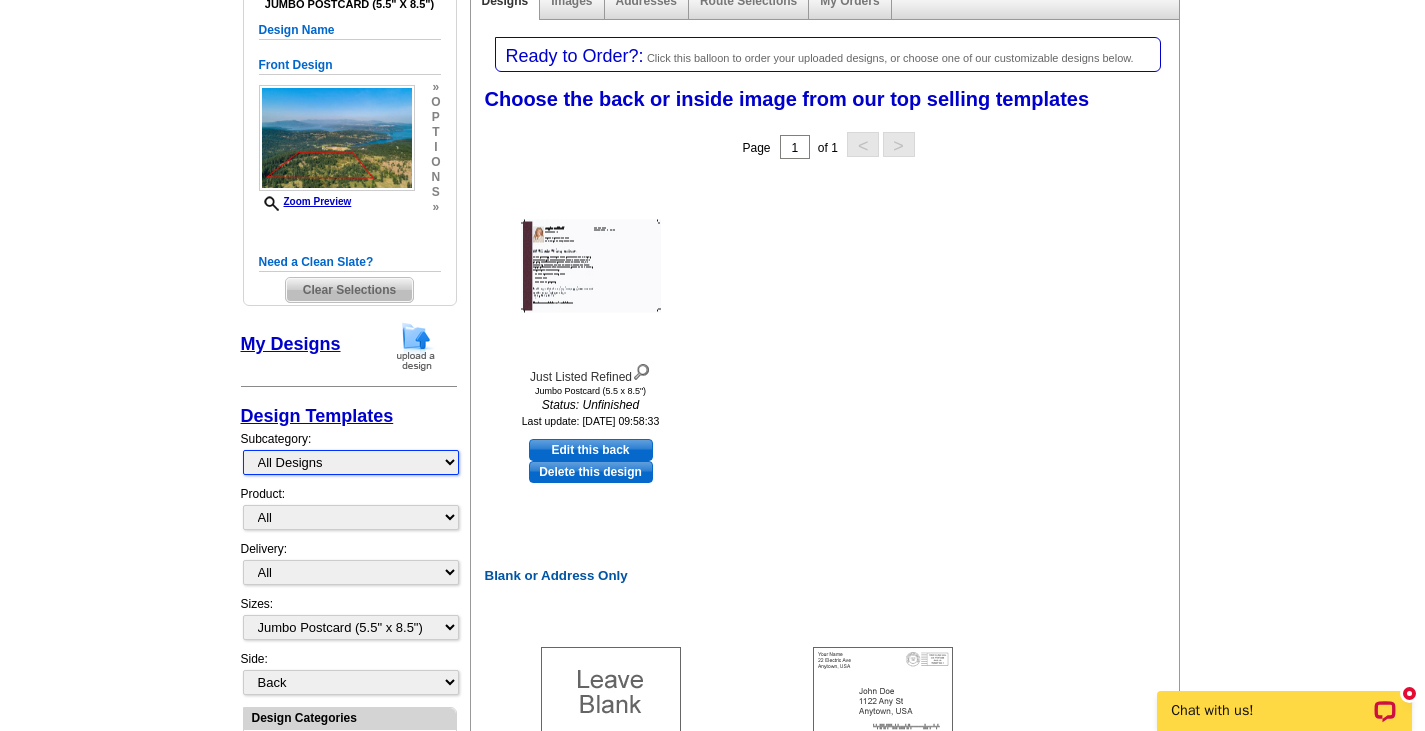click on "All Designs Finished Designs Unfinished Designs" at bounding box center [351, 462] 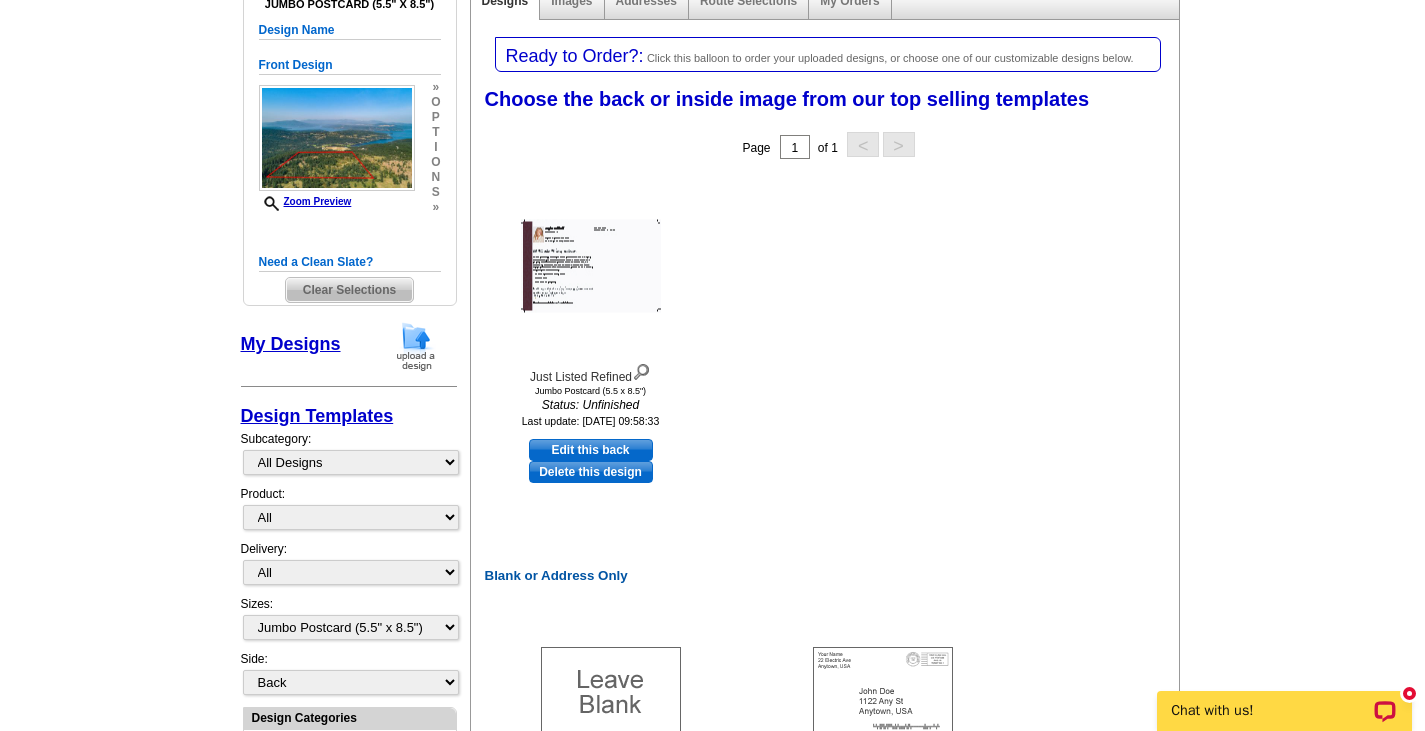 click on "Design Templates" at bounding box center (317, 416) 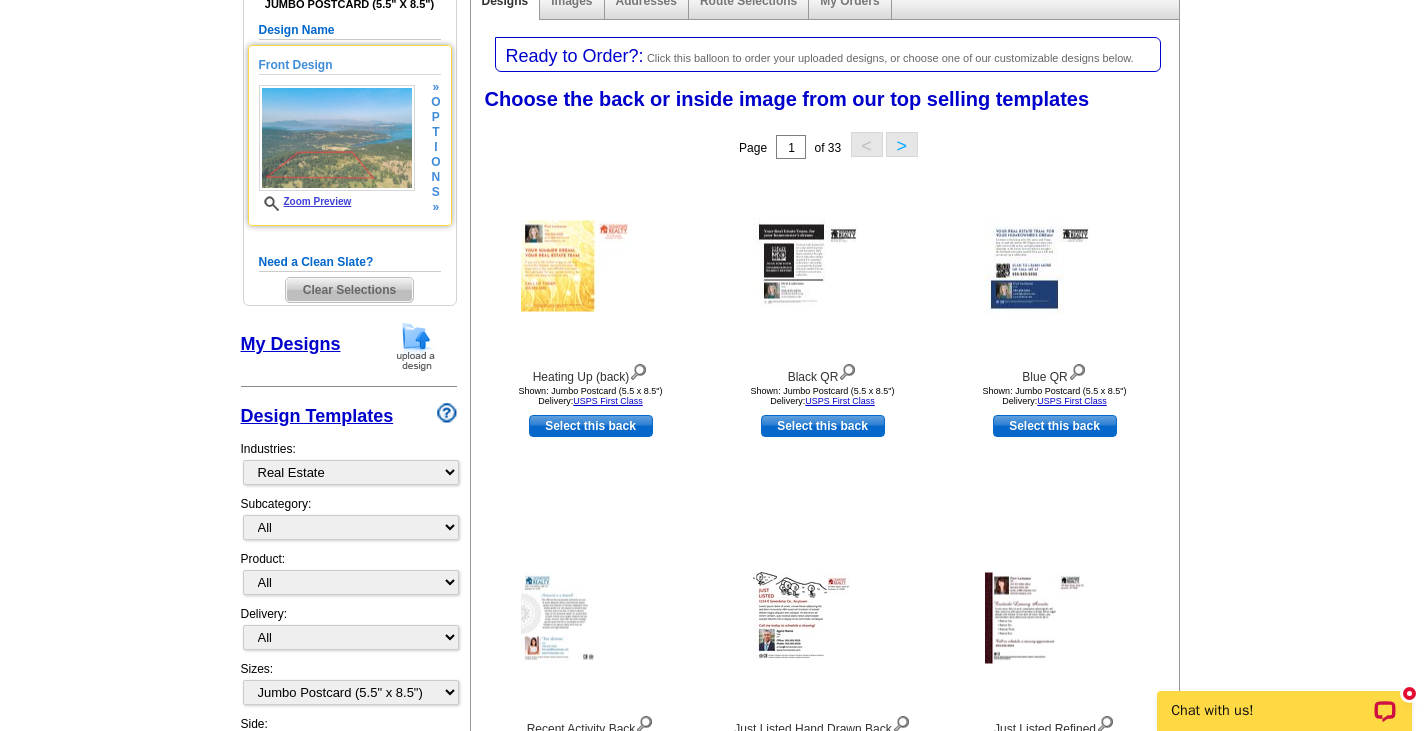 click on "»" at bounding box center [435, 207] 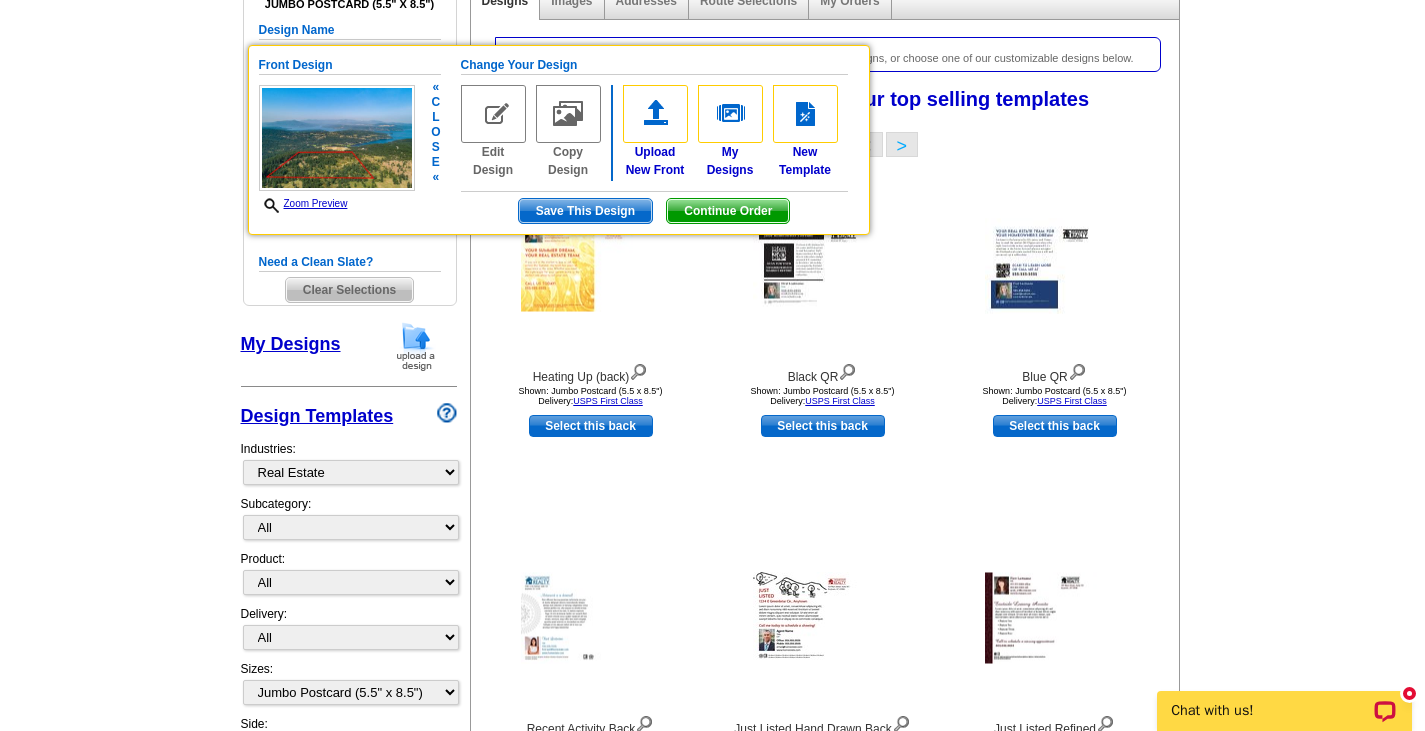 click at bounding box center (493, 114) 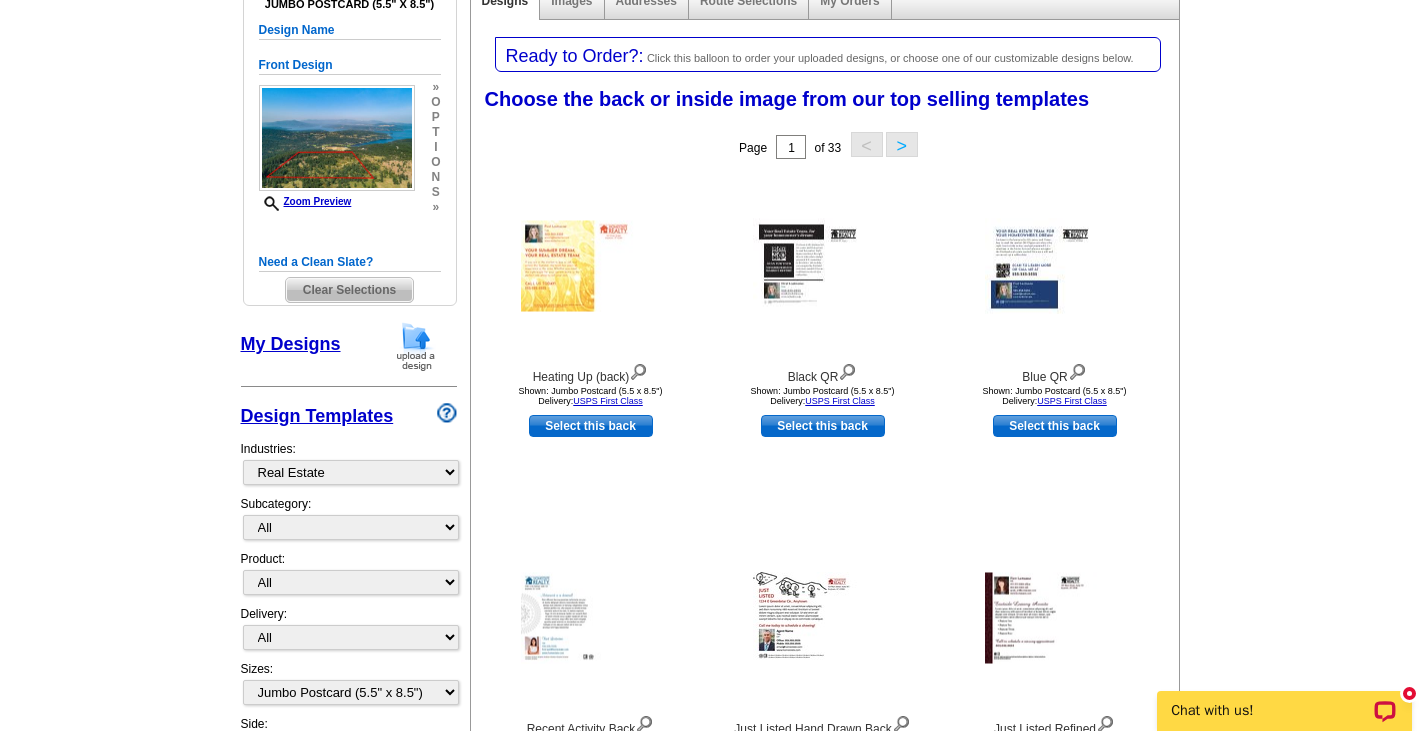 click on "»" at bounding box center (435, 207) 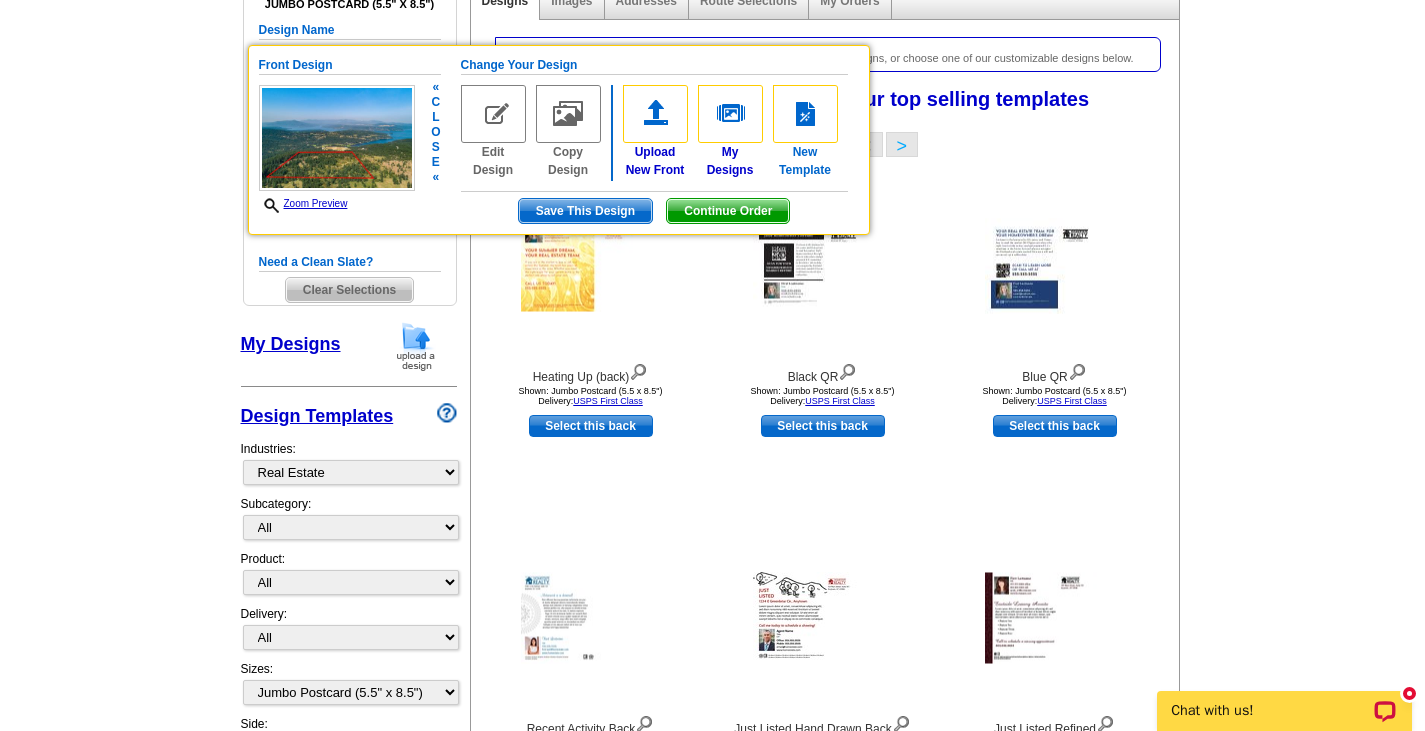 click at bounding box center (805, 114) 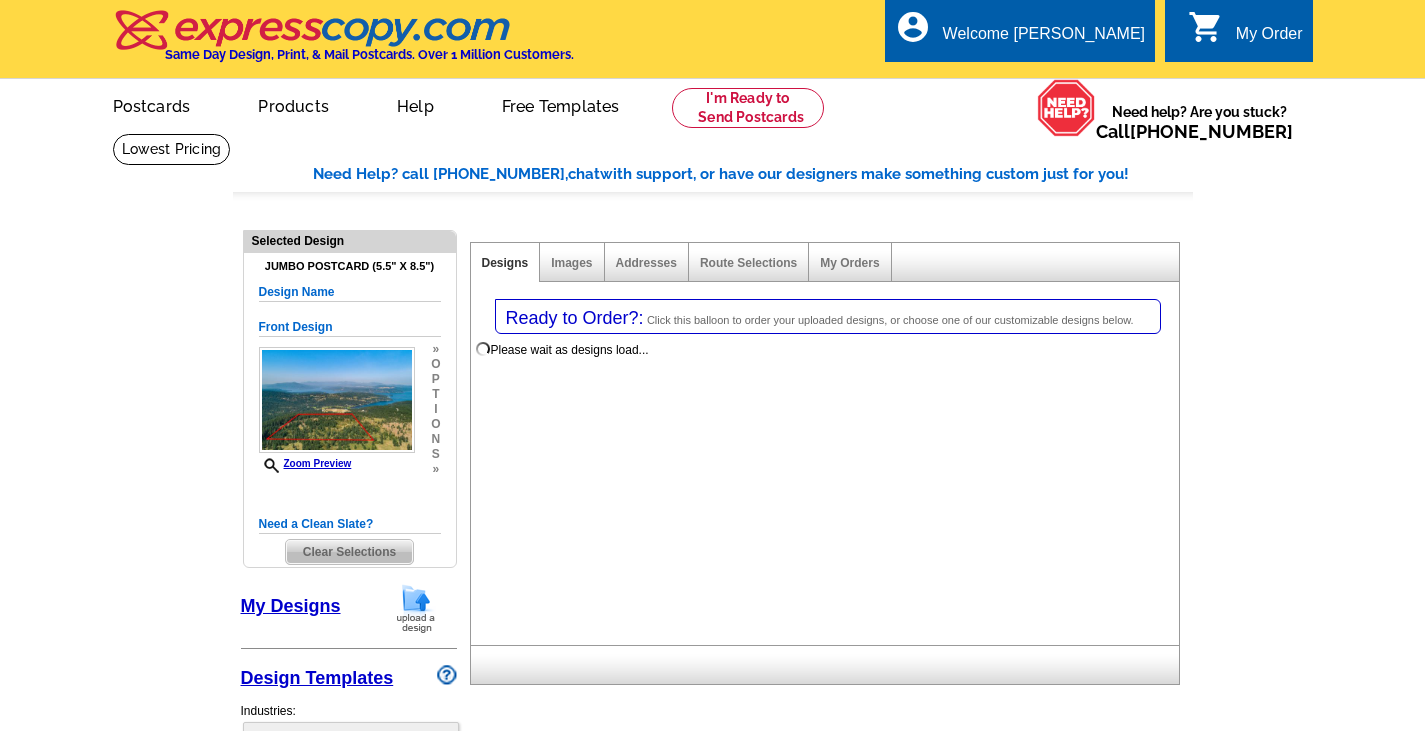 select on "1" 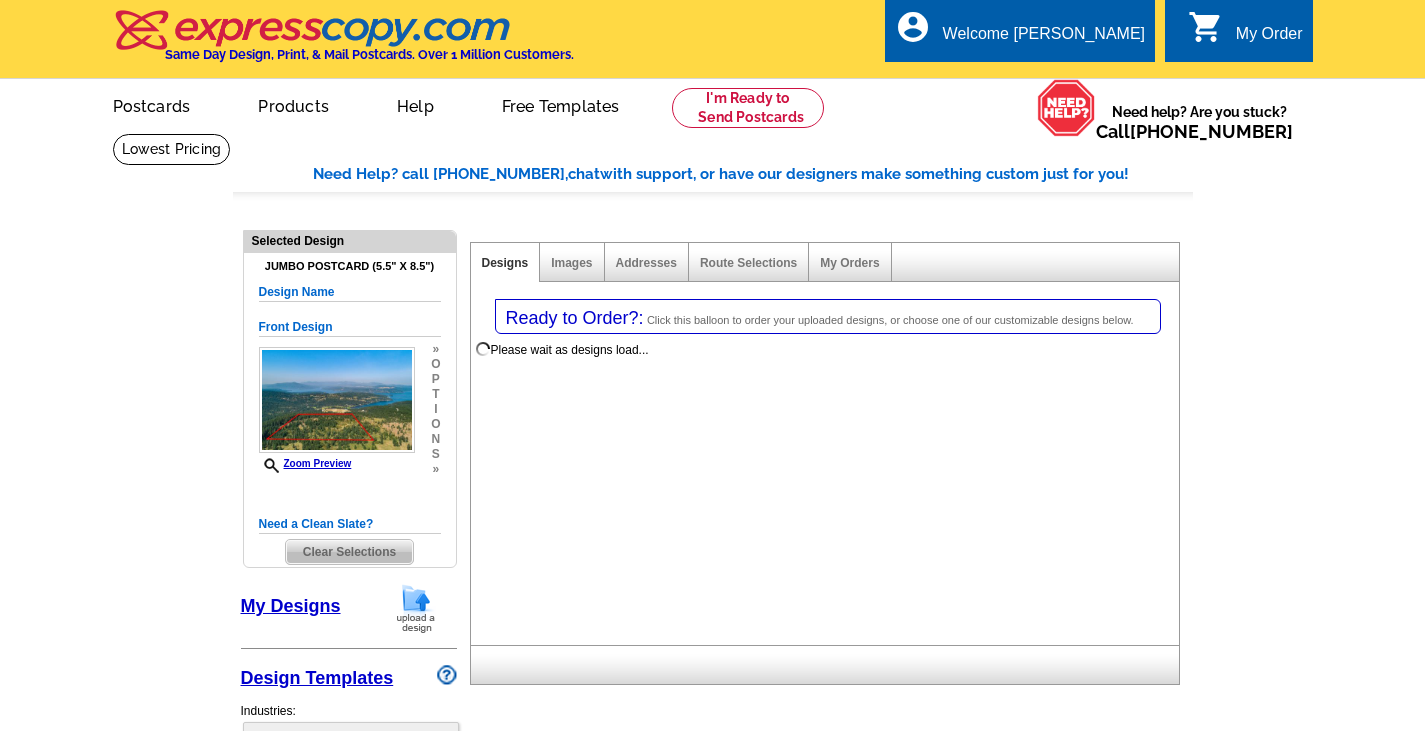 select on "2" 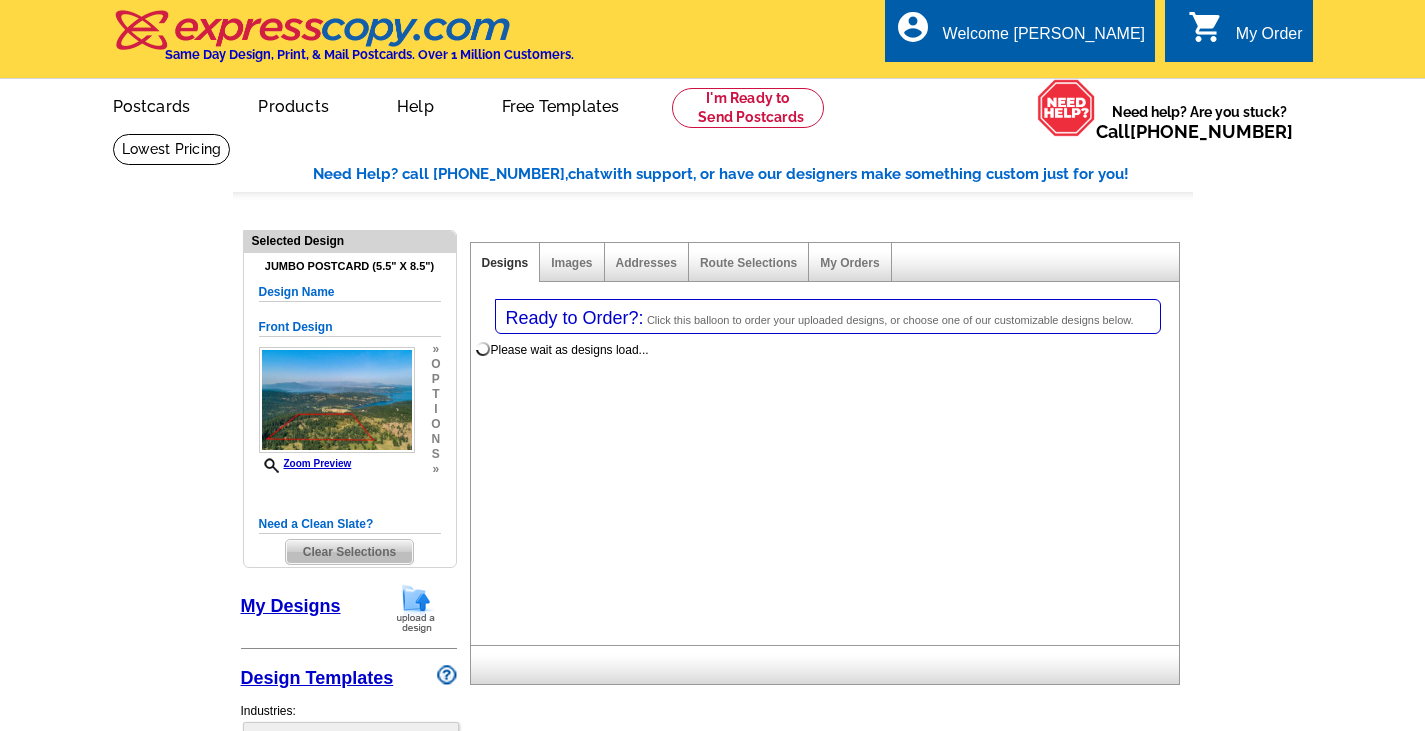 scroll, scrollTop: 0, scrollLeft: 0, axis: both 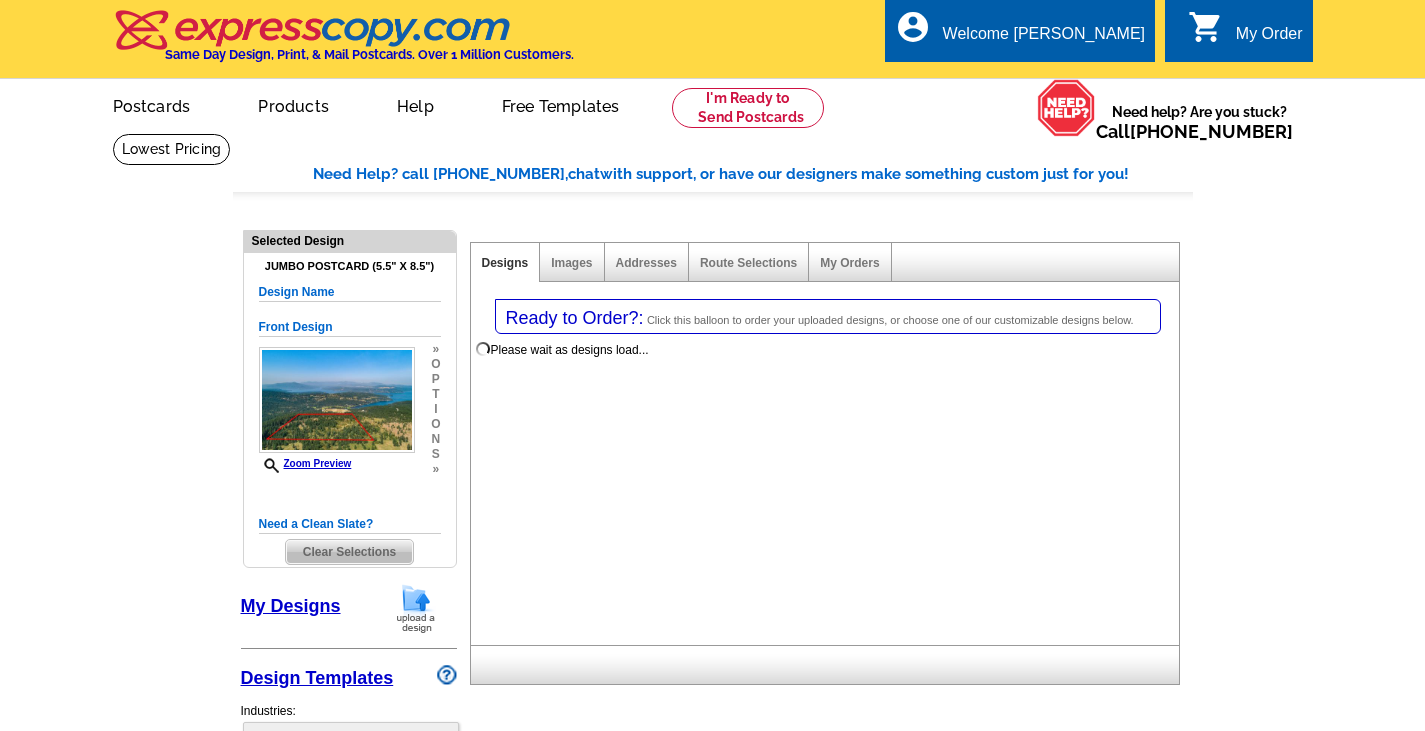 select on "785" 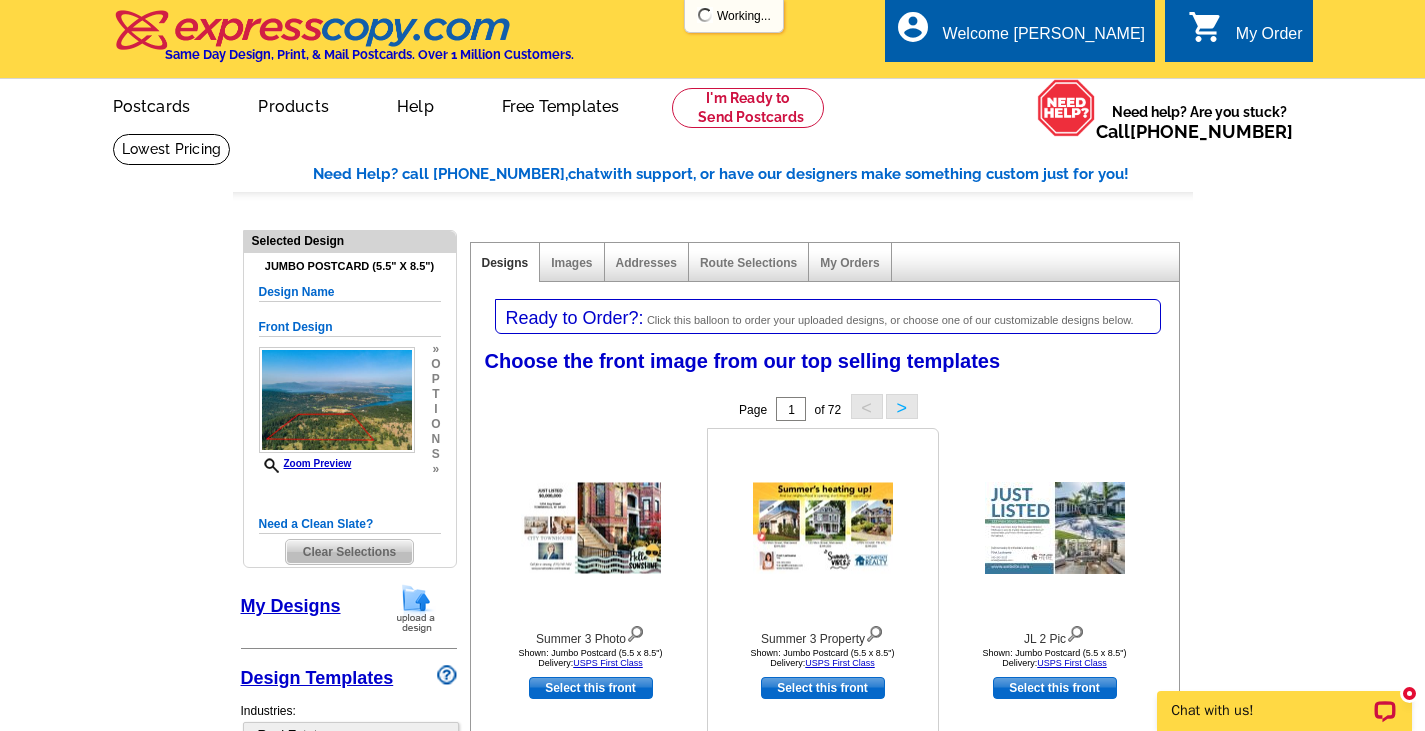 scroll, scrollTop: 0, scrollLeft: 0, axis: both 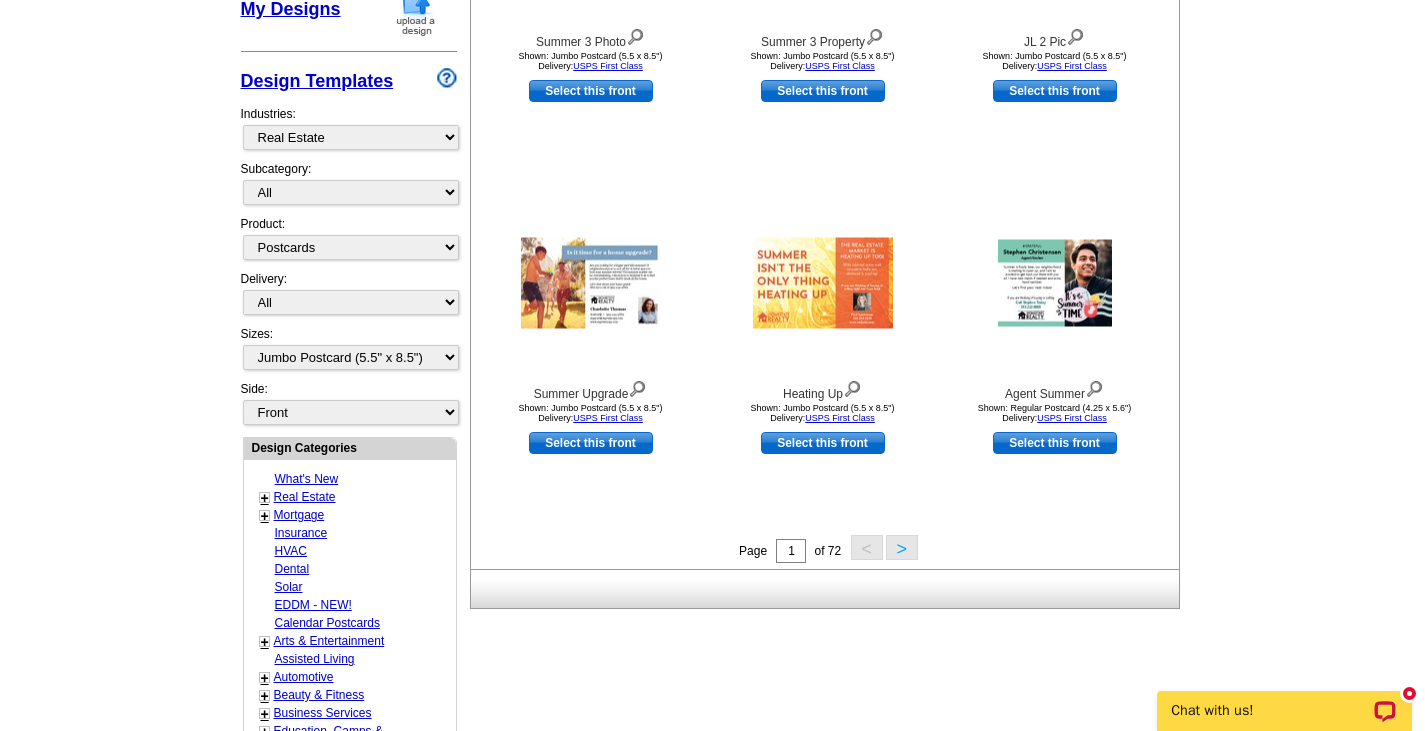 click on ">" at bounding box center [902, 547] 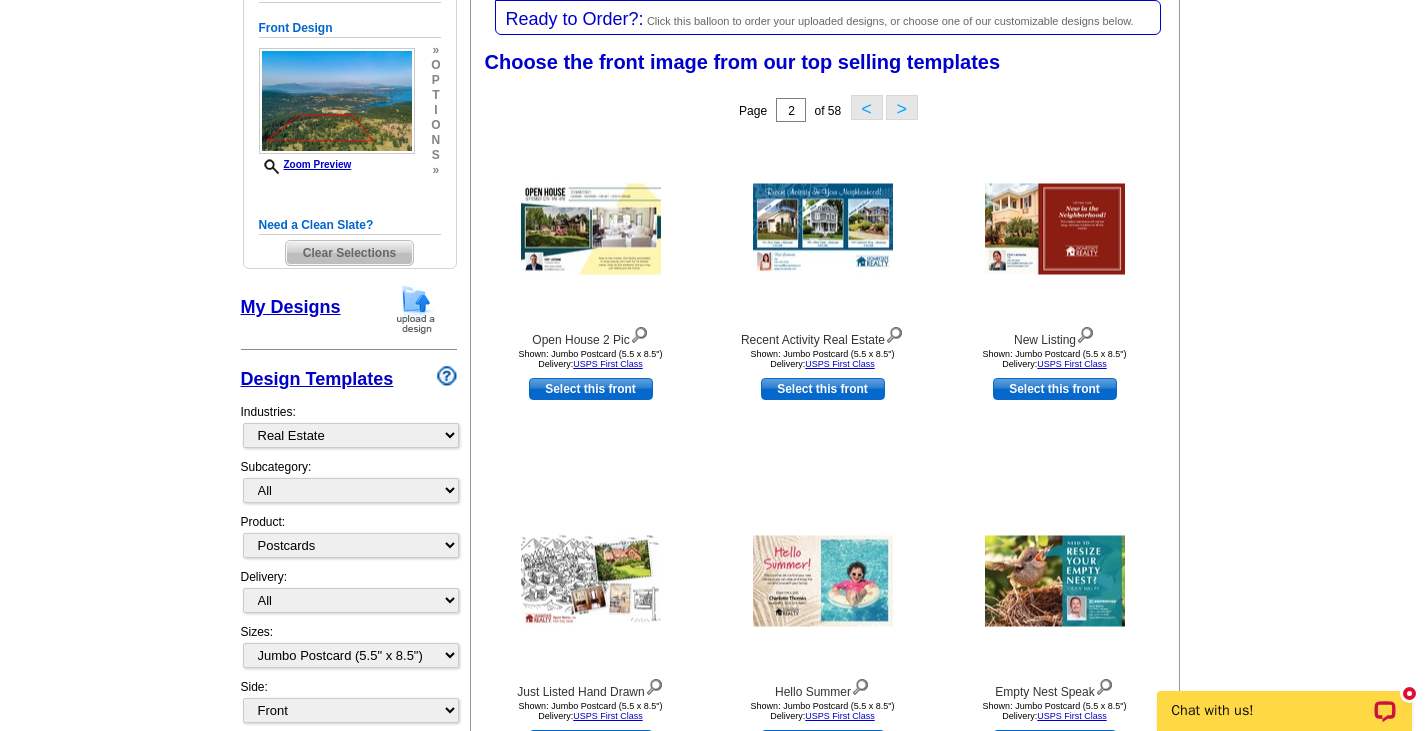 scroll, scrollTop: 296, scrollLeft: 0, axis: vertical 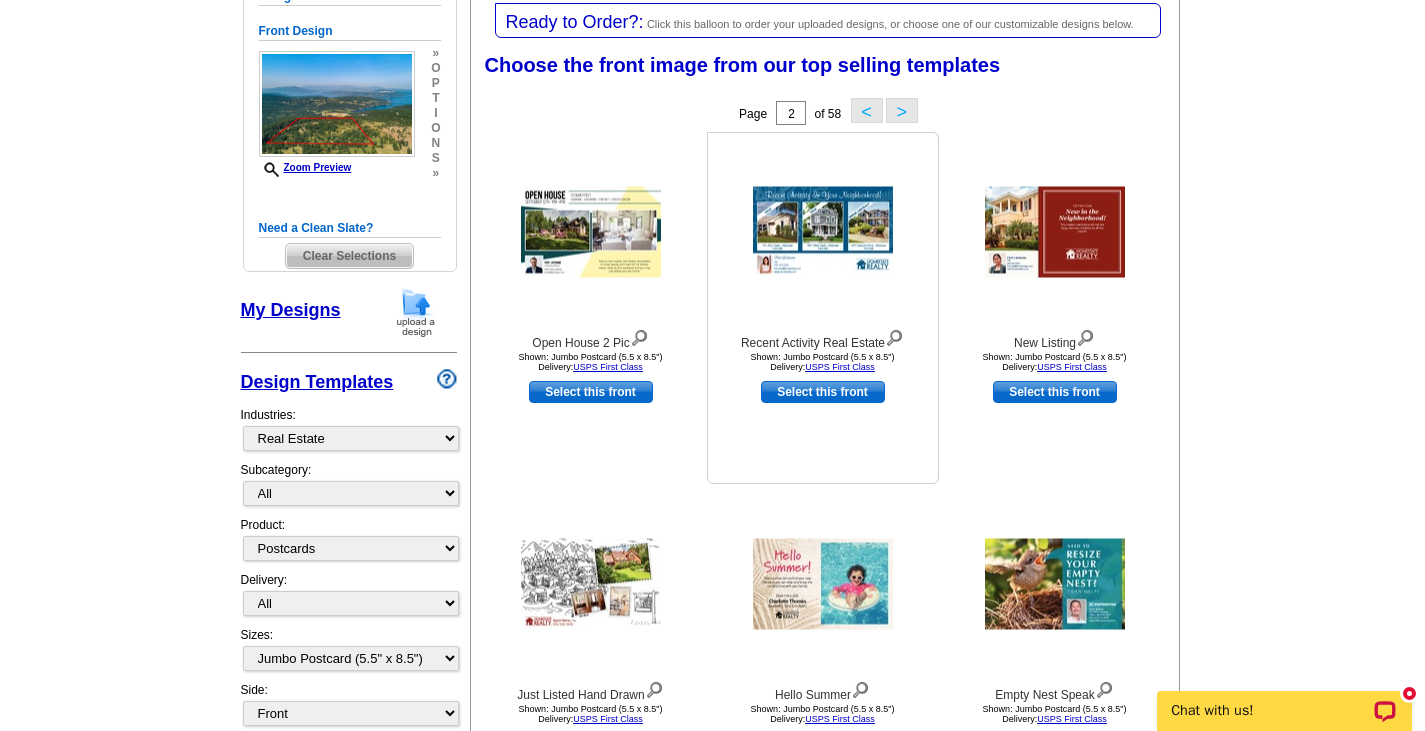 click on "Select this front" at bounding box center [823, 392] 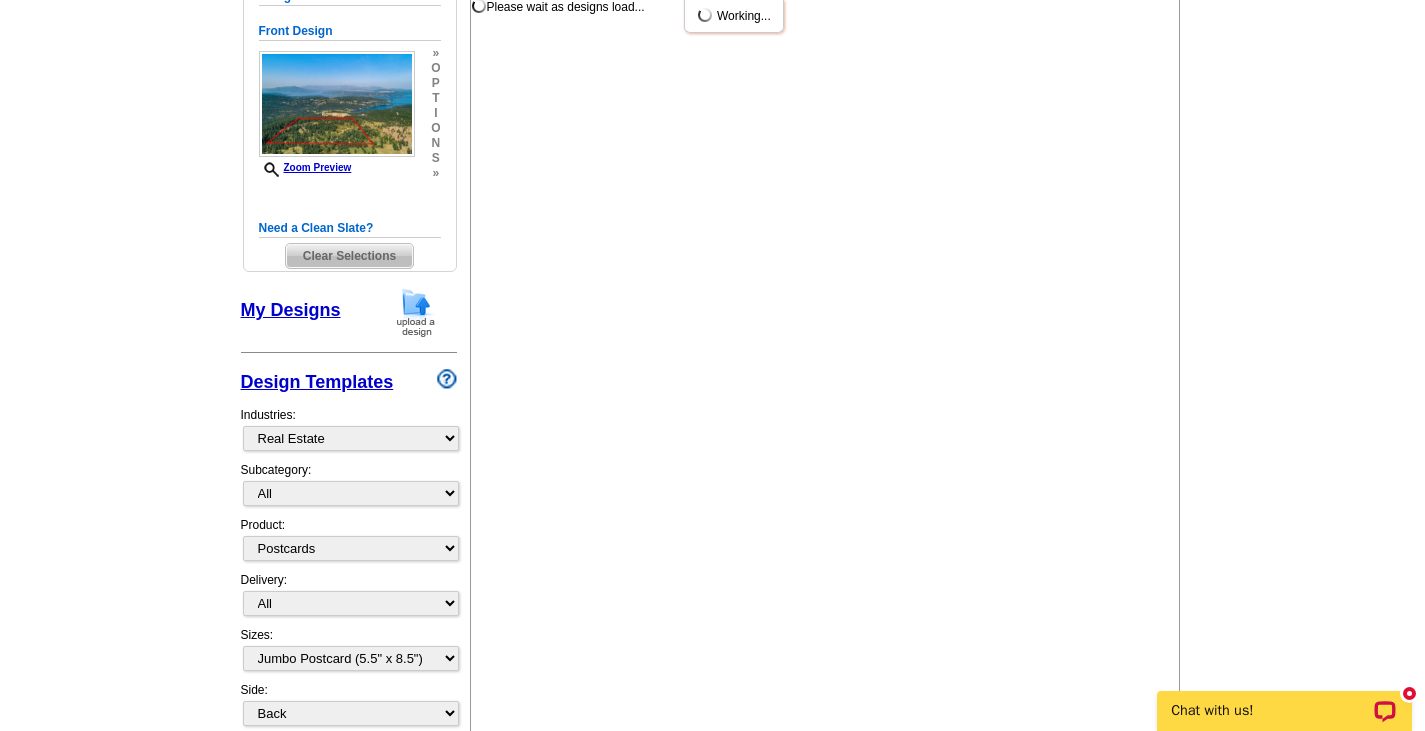 scroll, scrollTop: 0, scrollLeft: 0, axis: both 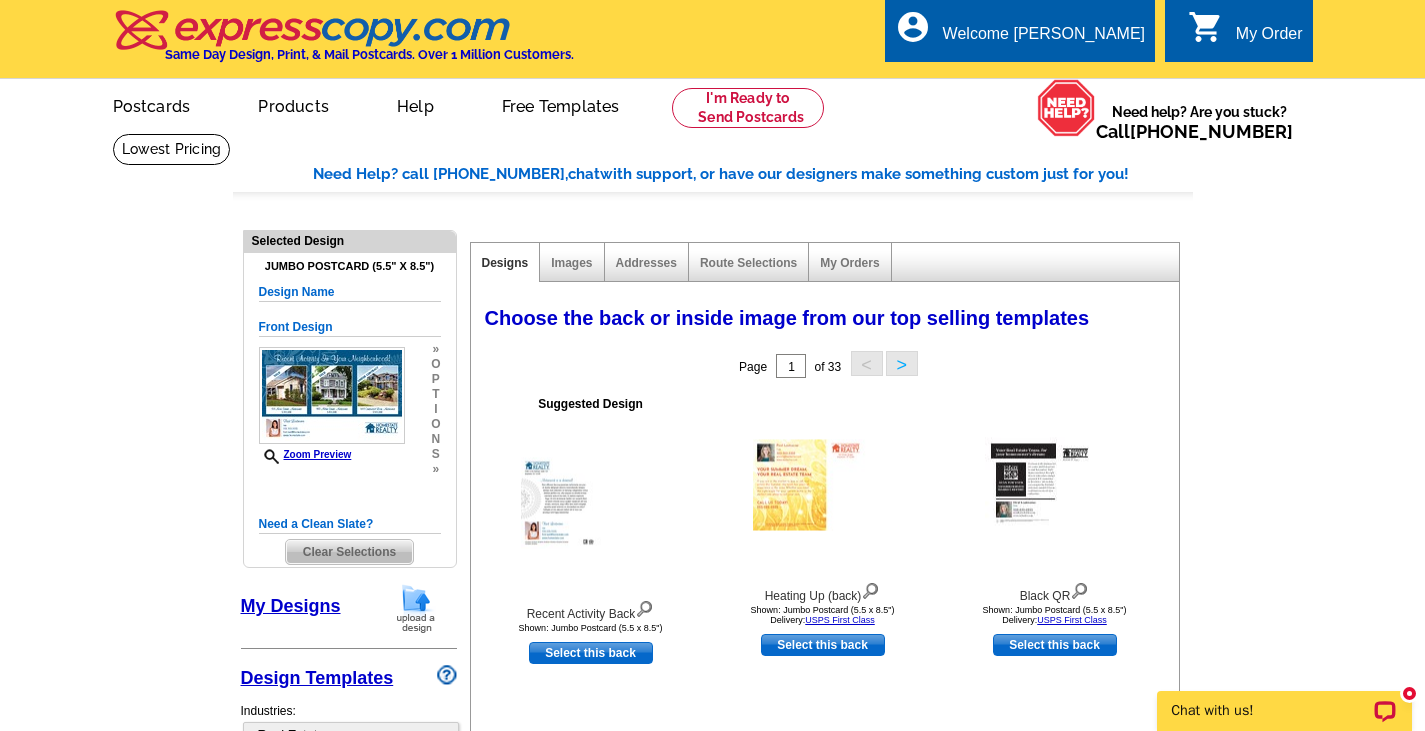 click on "Images" at bounding box center (572, 262) 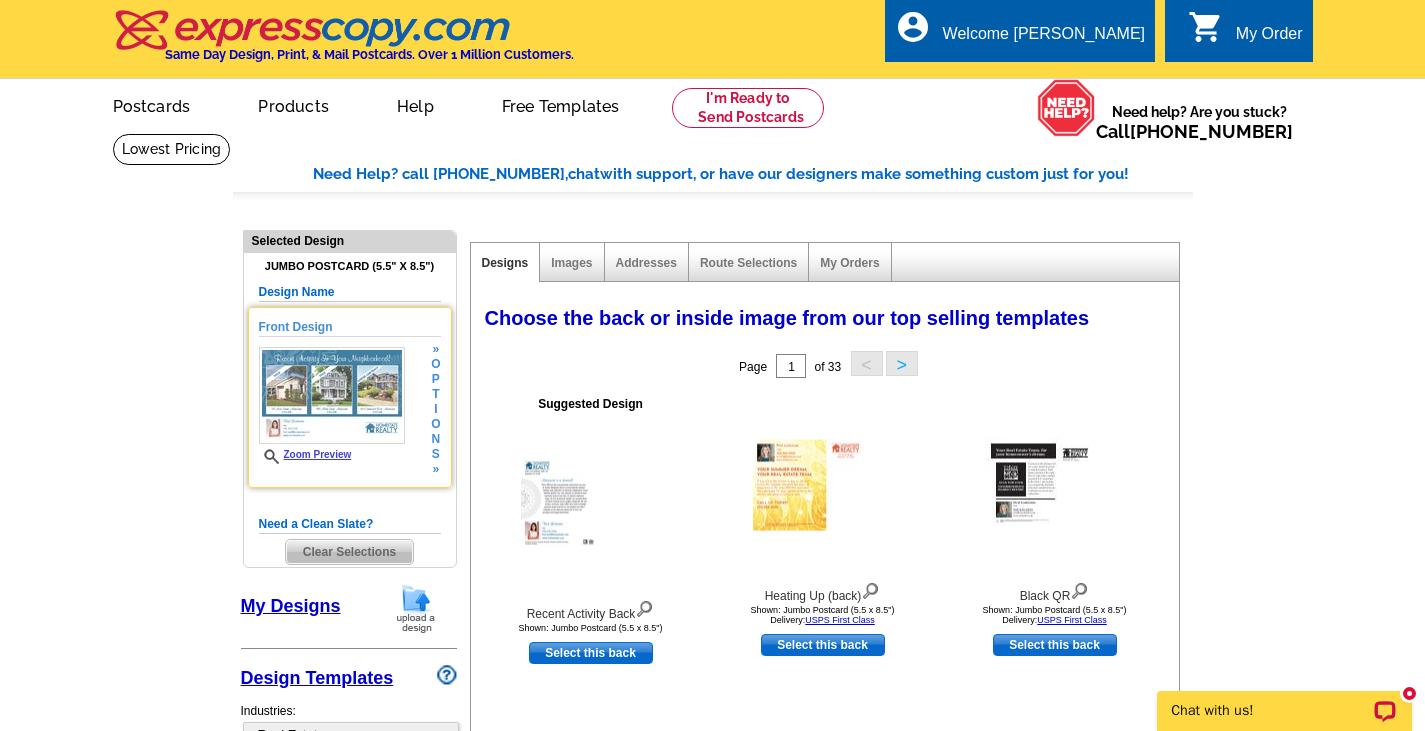 click on "Zoom Preview" at bounding box center (305, 454) 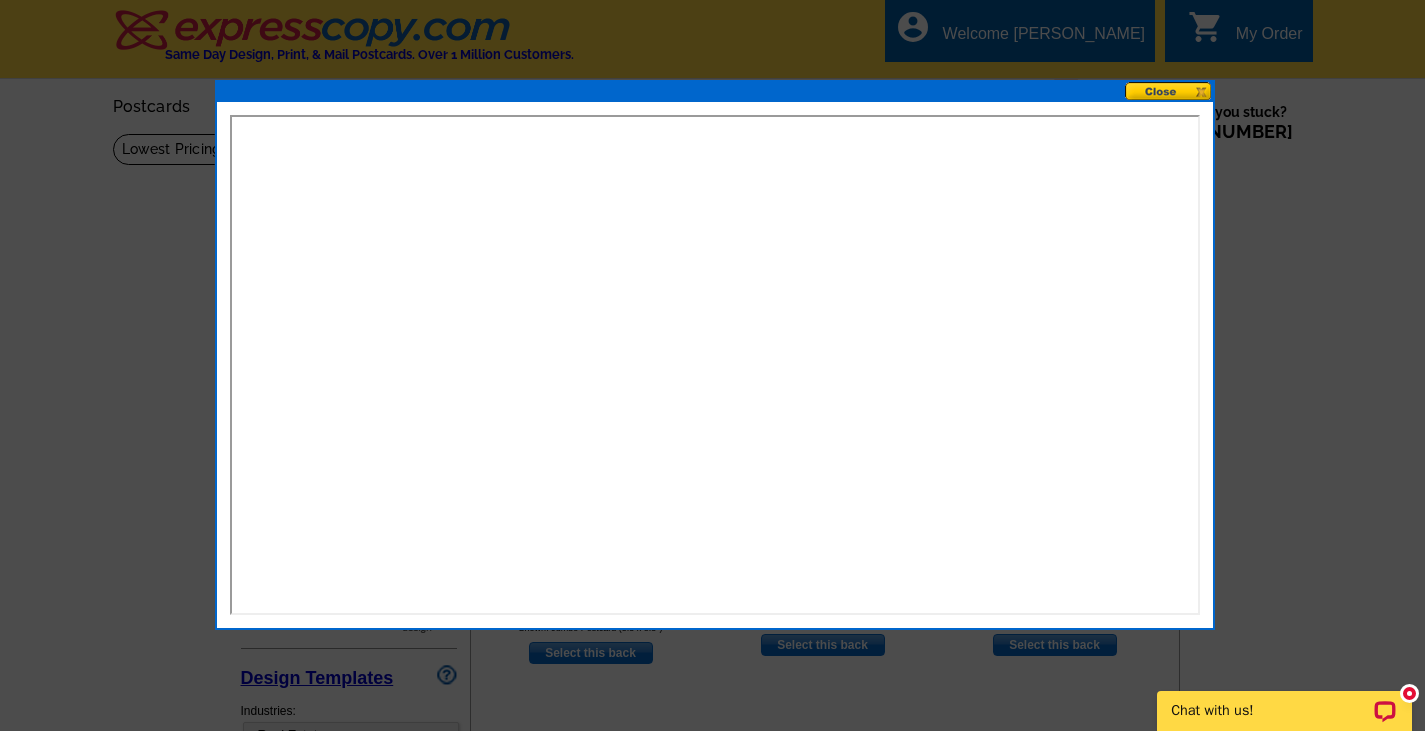 click at bounding box center [1169, 91] 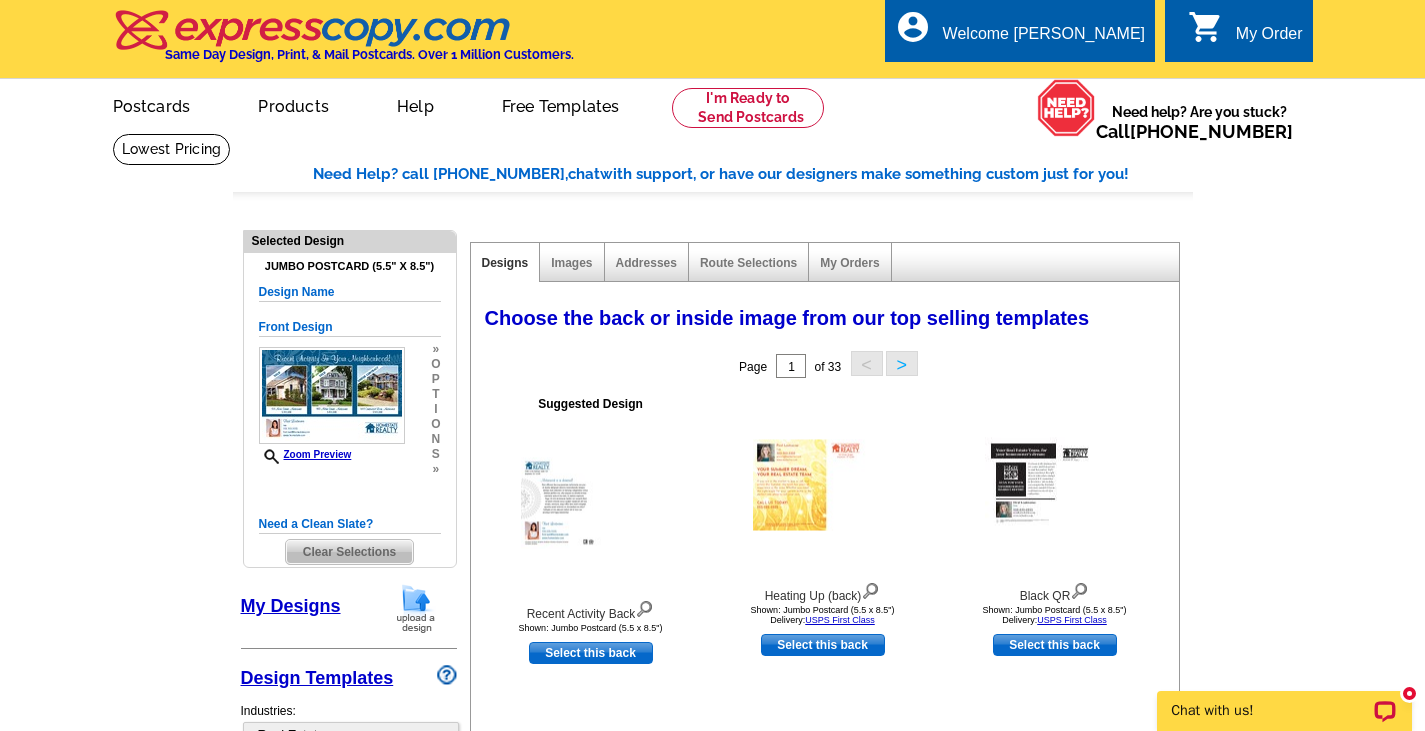 click on "Clear Selections" at bounding box center (349, 552) 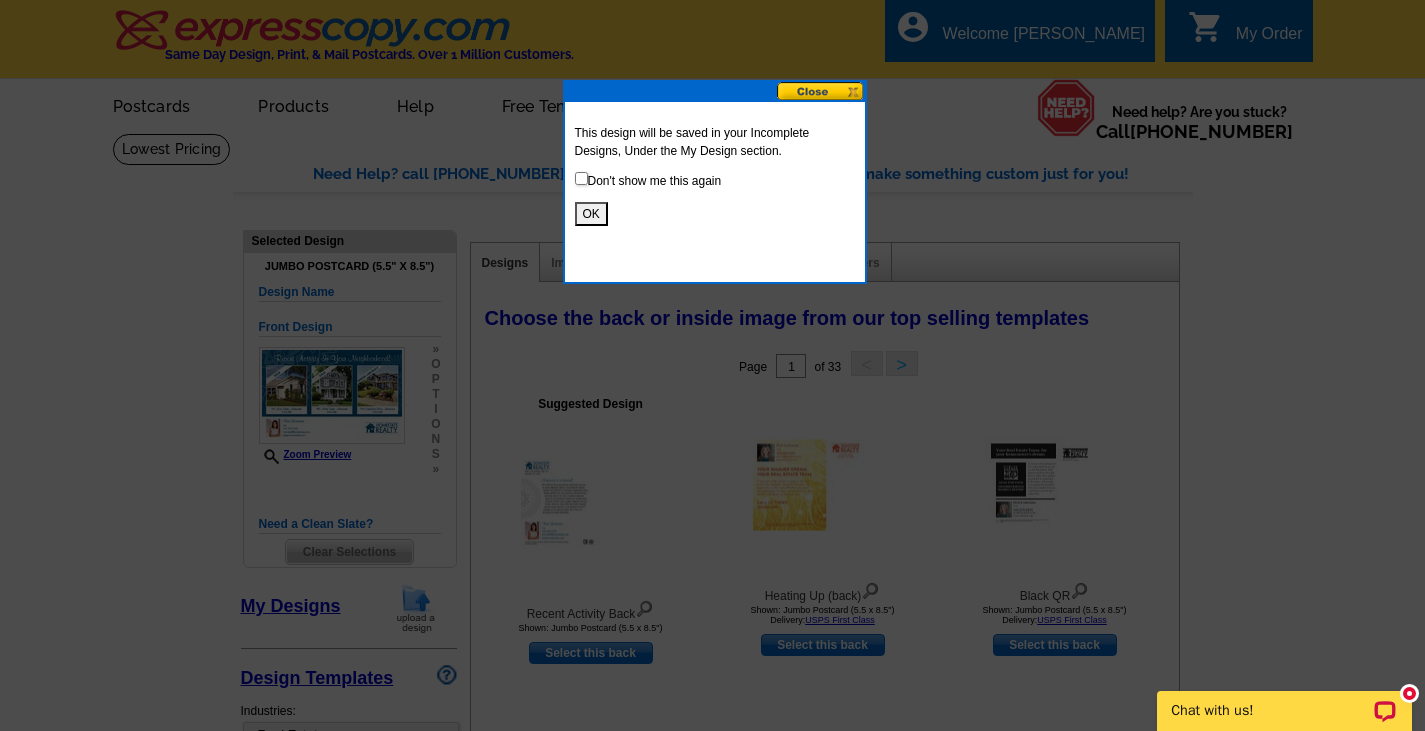 click on "OK" at bounding box center [591, 214] 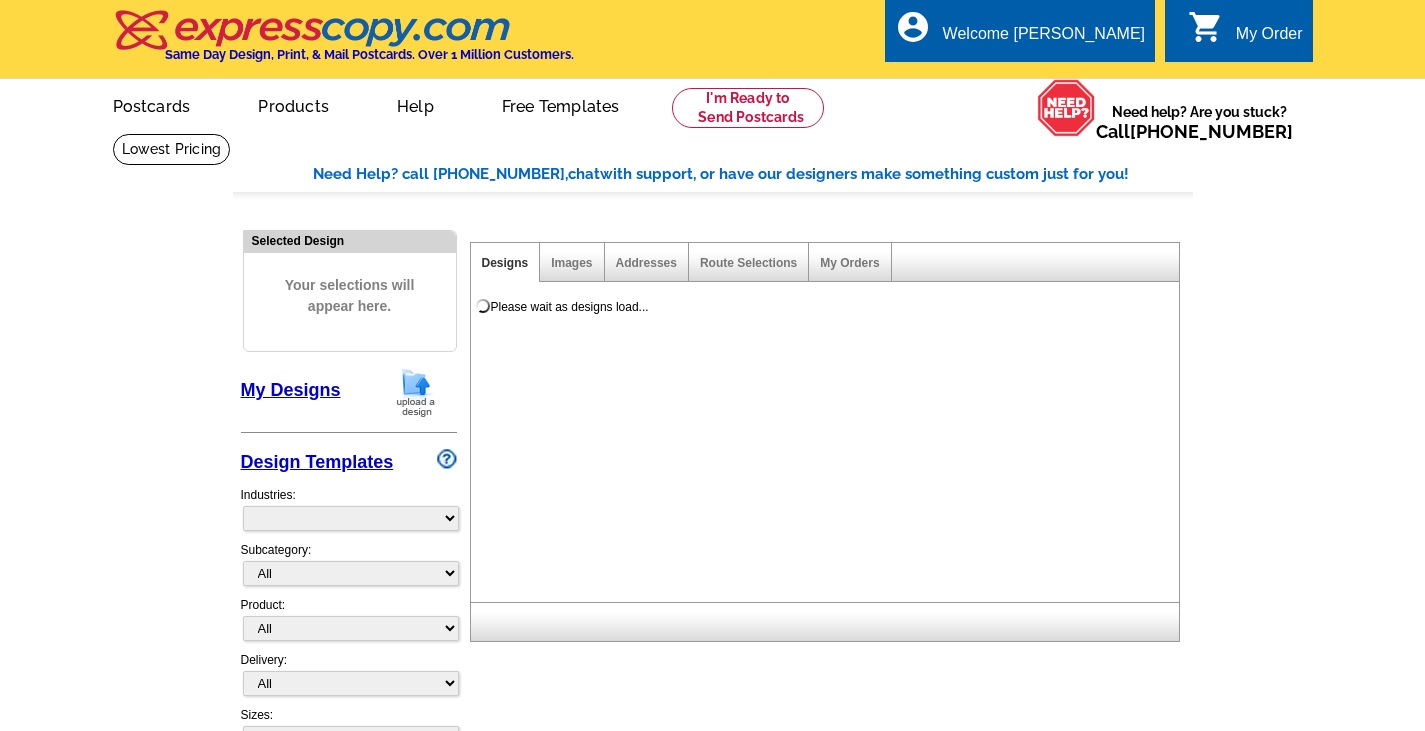 scroll, scrollTop: 0, scrollLeft: 0, axis: both 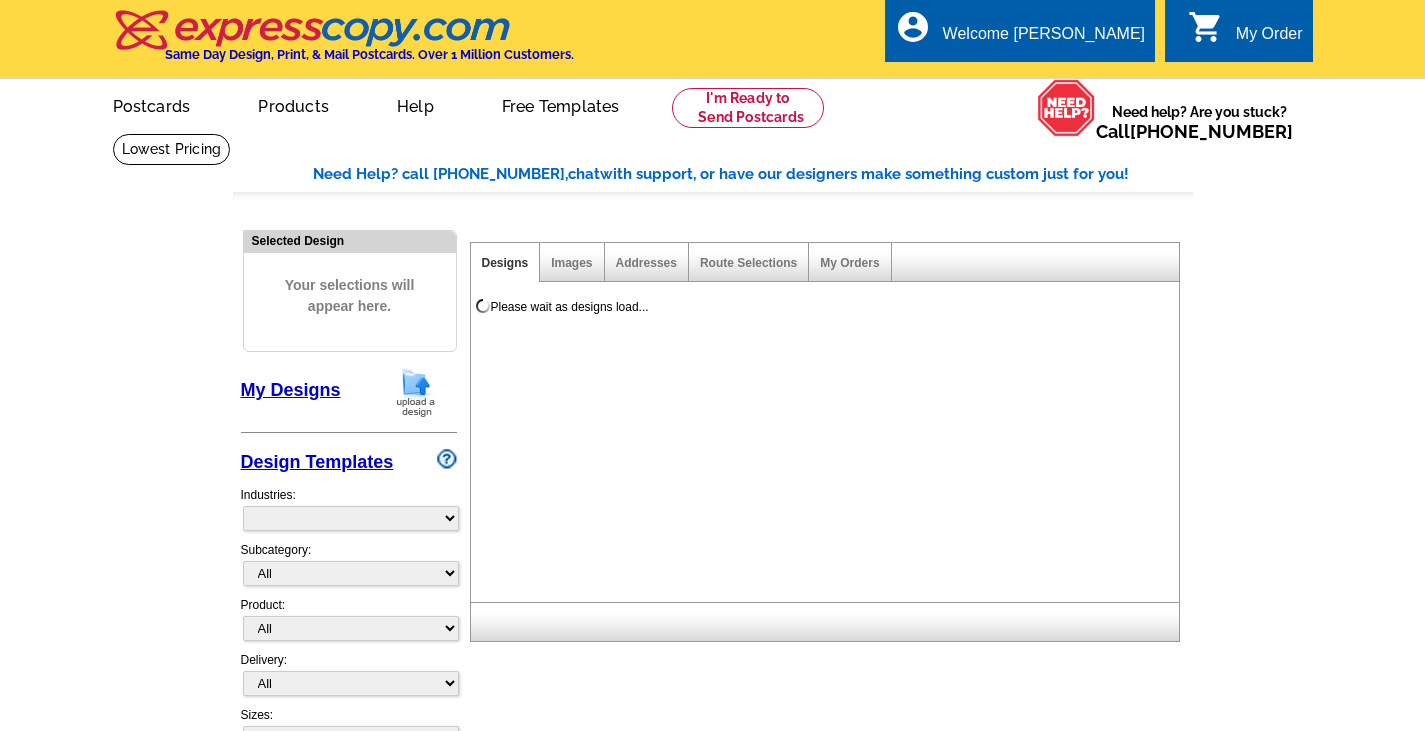 select on "785" 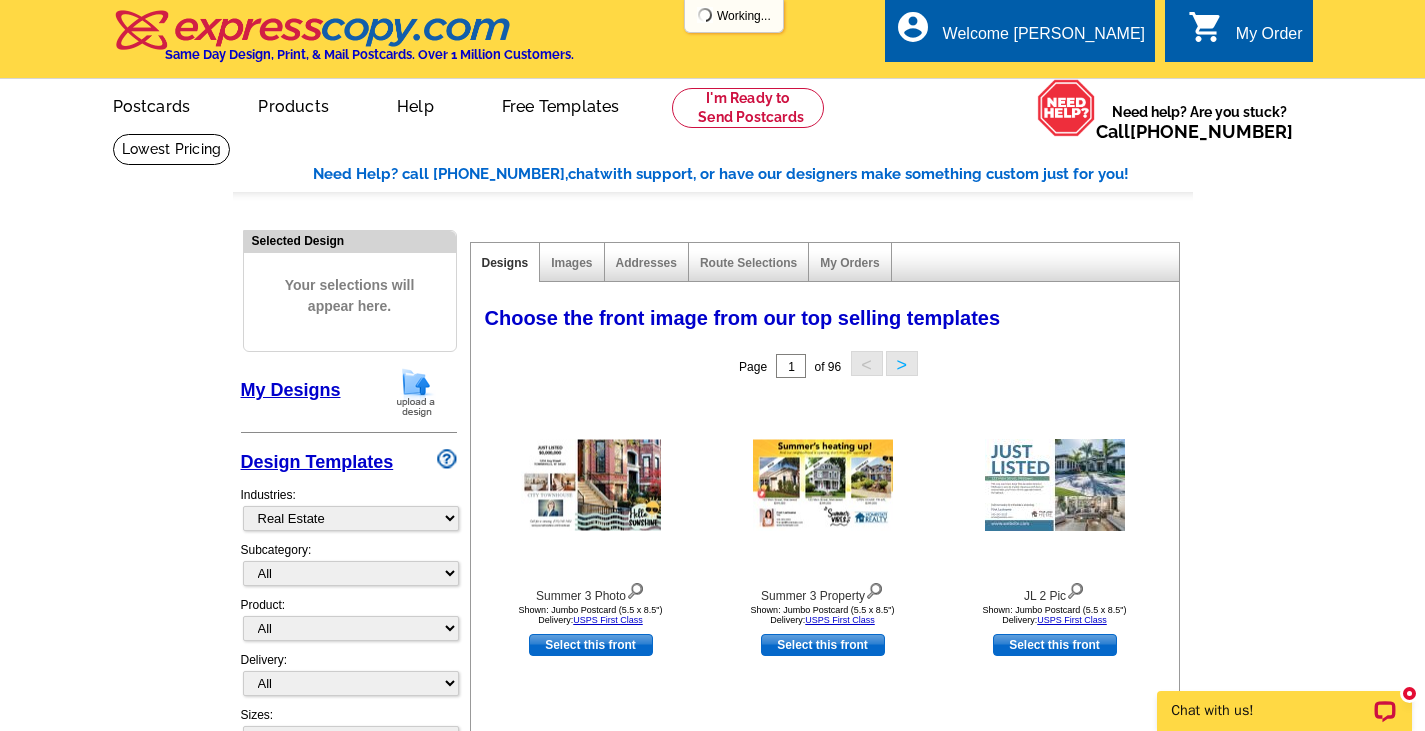 scroll, scrollTop: 0, scrollLeft: 0, axis: both 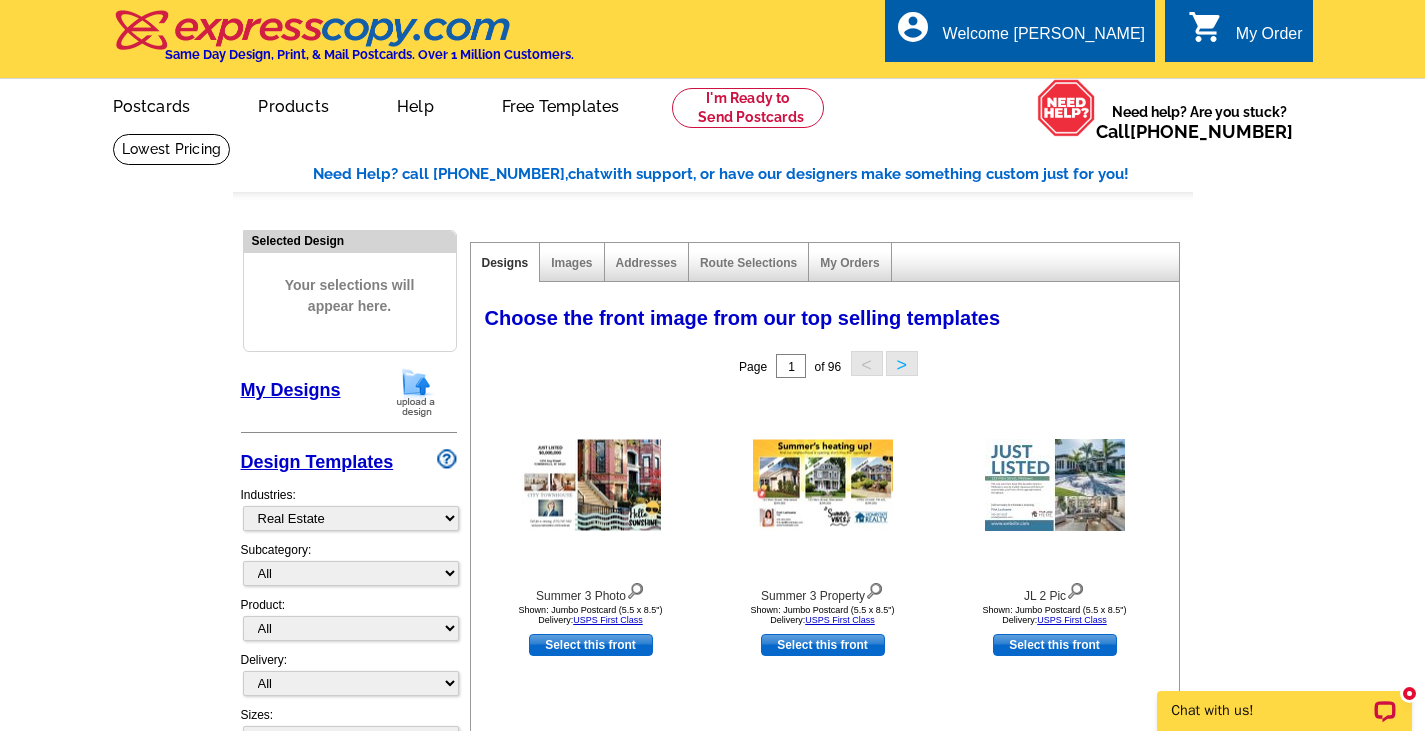 click on "My Designs" at bounding box center (291, 390) 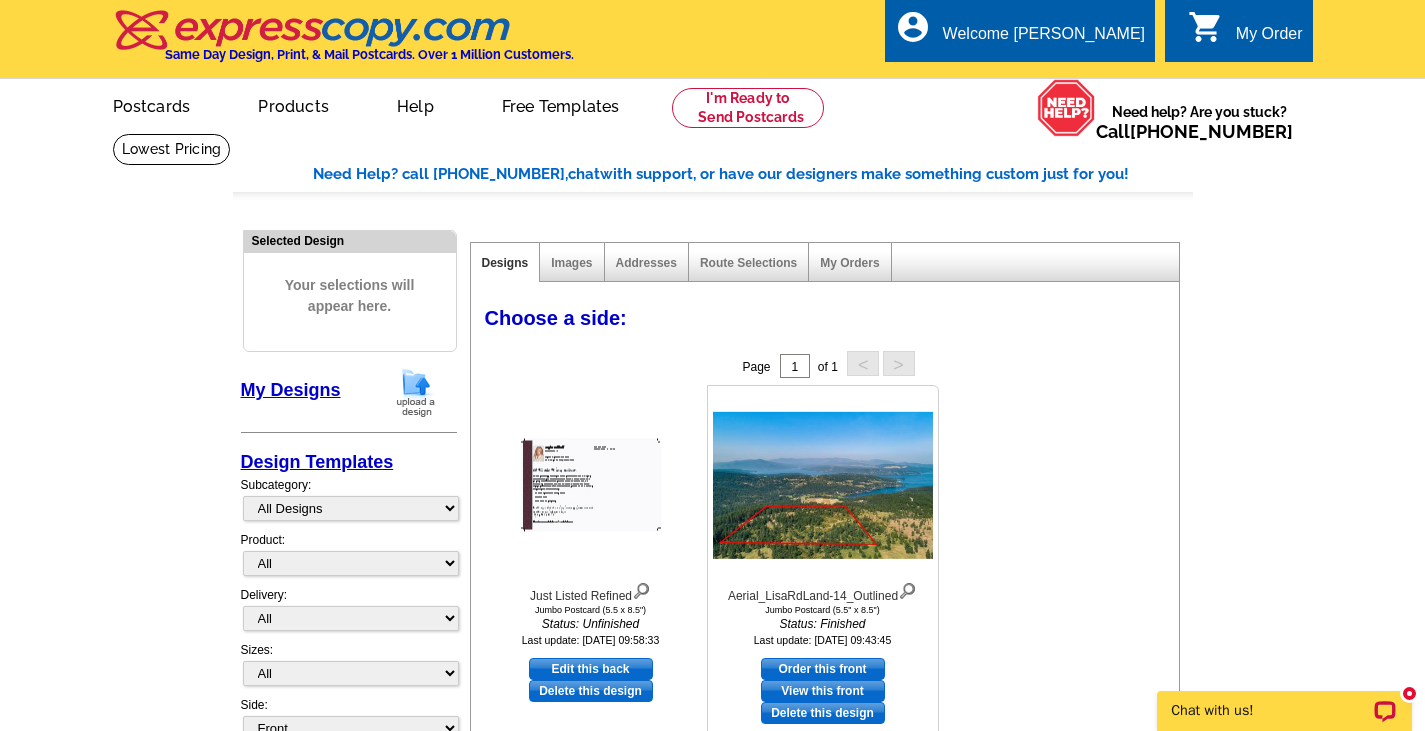 click on "Order this front" at bounding box center [823, 669] 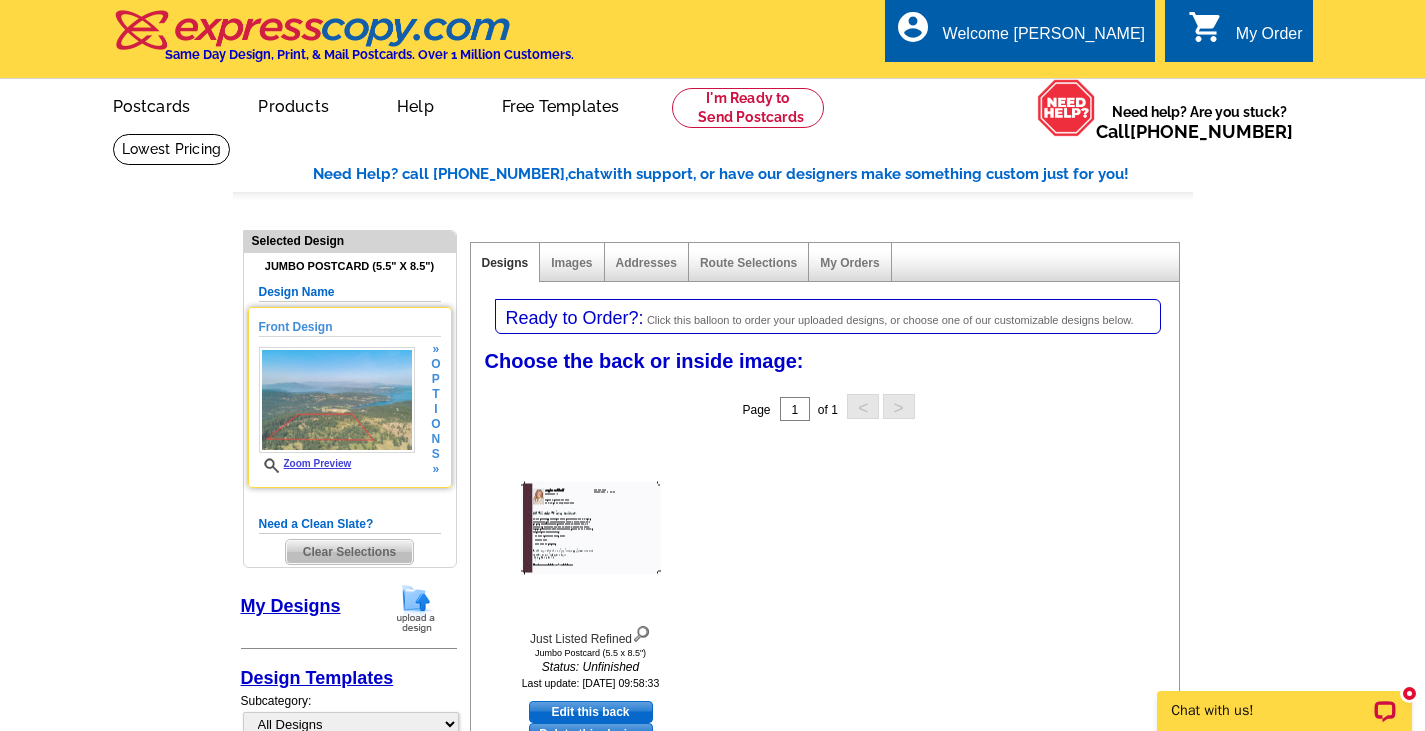 click on "Front Design" at bounding box center (350, 327) 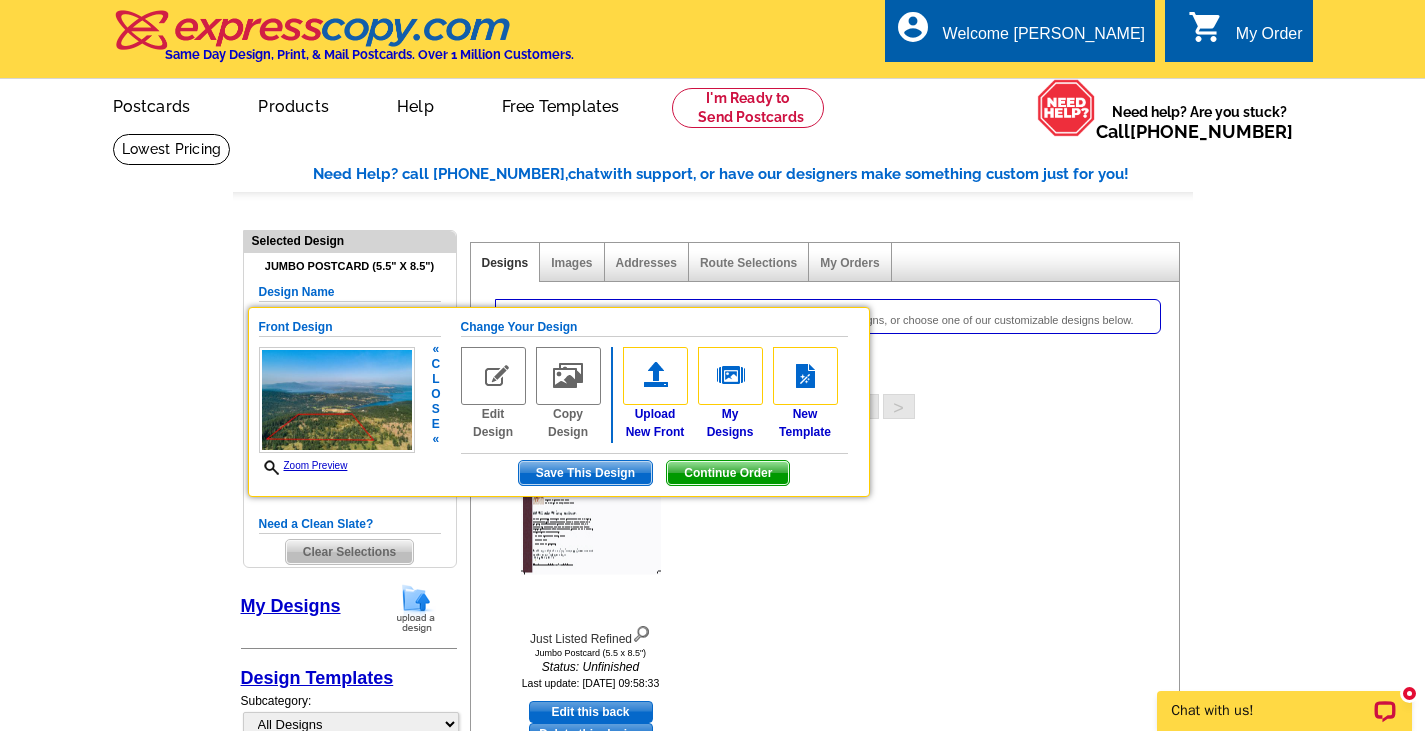 click at bounding box center (493, 376) 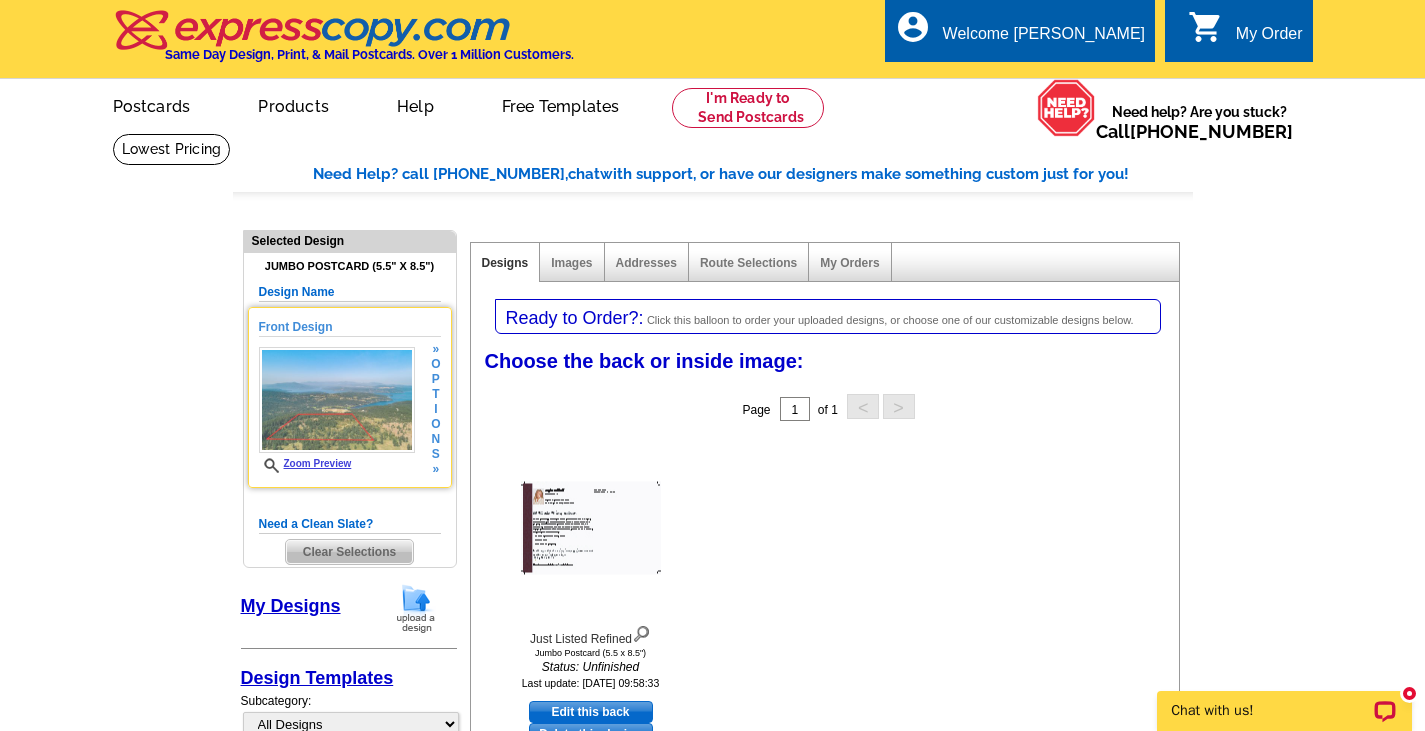 click at bounding box center (337, 400) 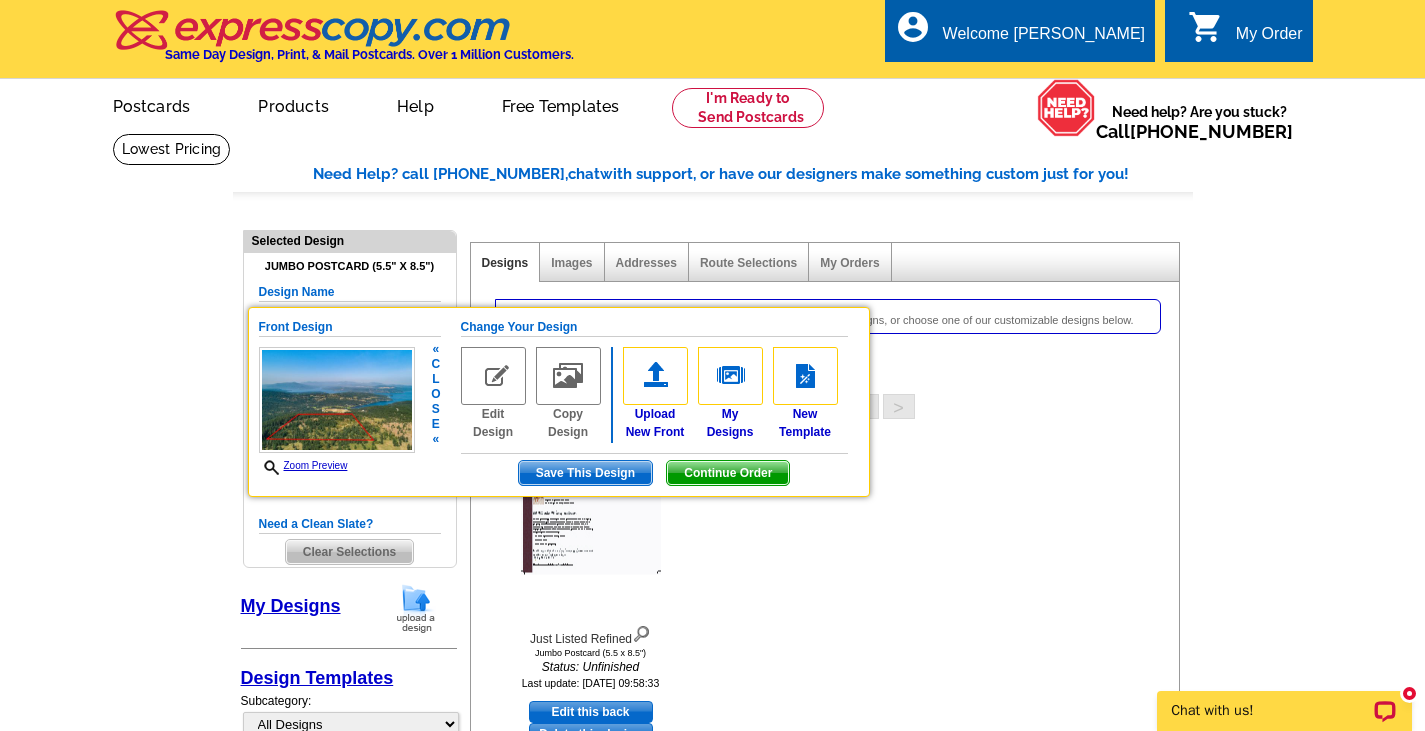 click at bounding box center [493, 376] 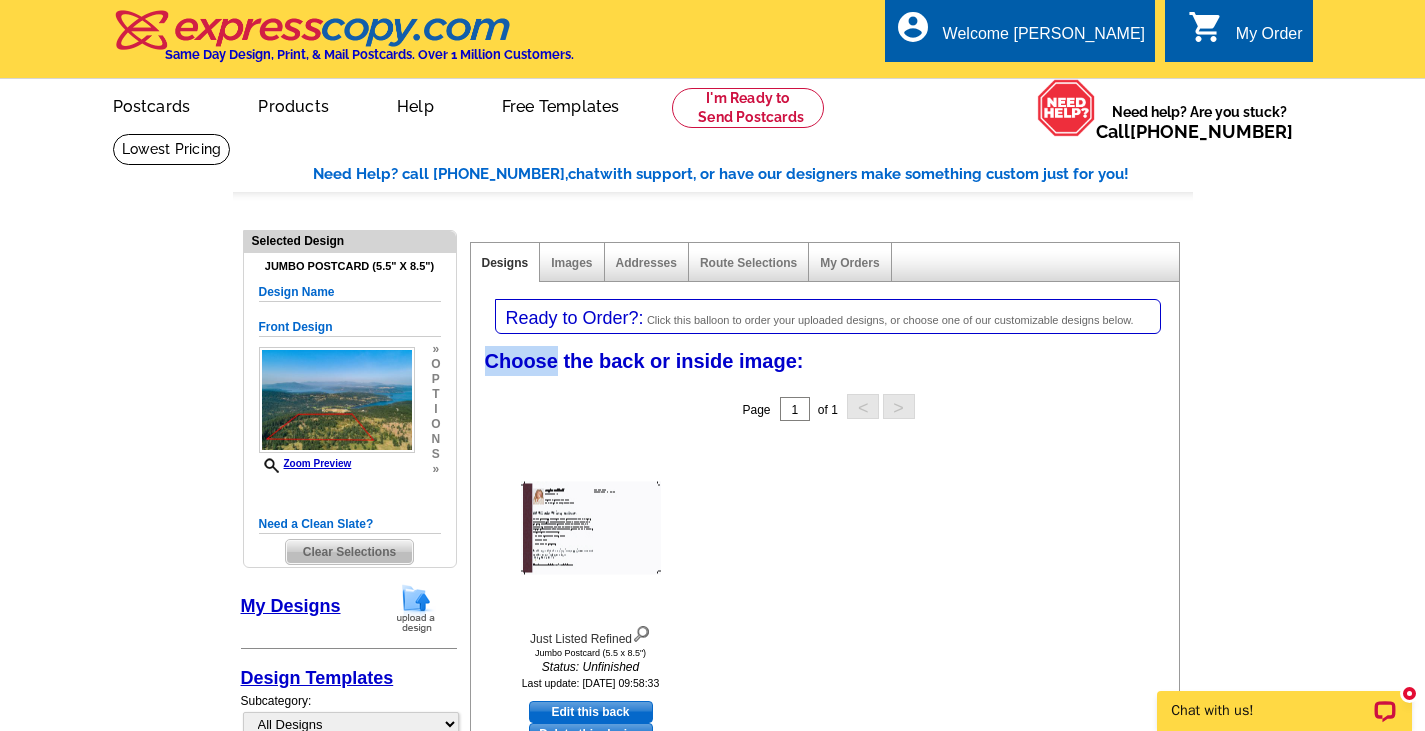 click on "Choose the back or inside image:" at bounding box center (644, 361) 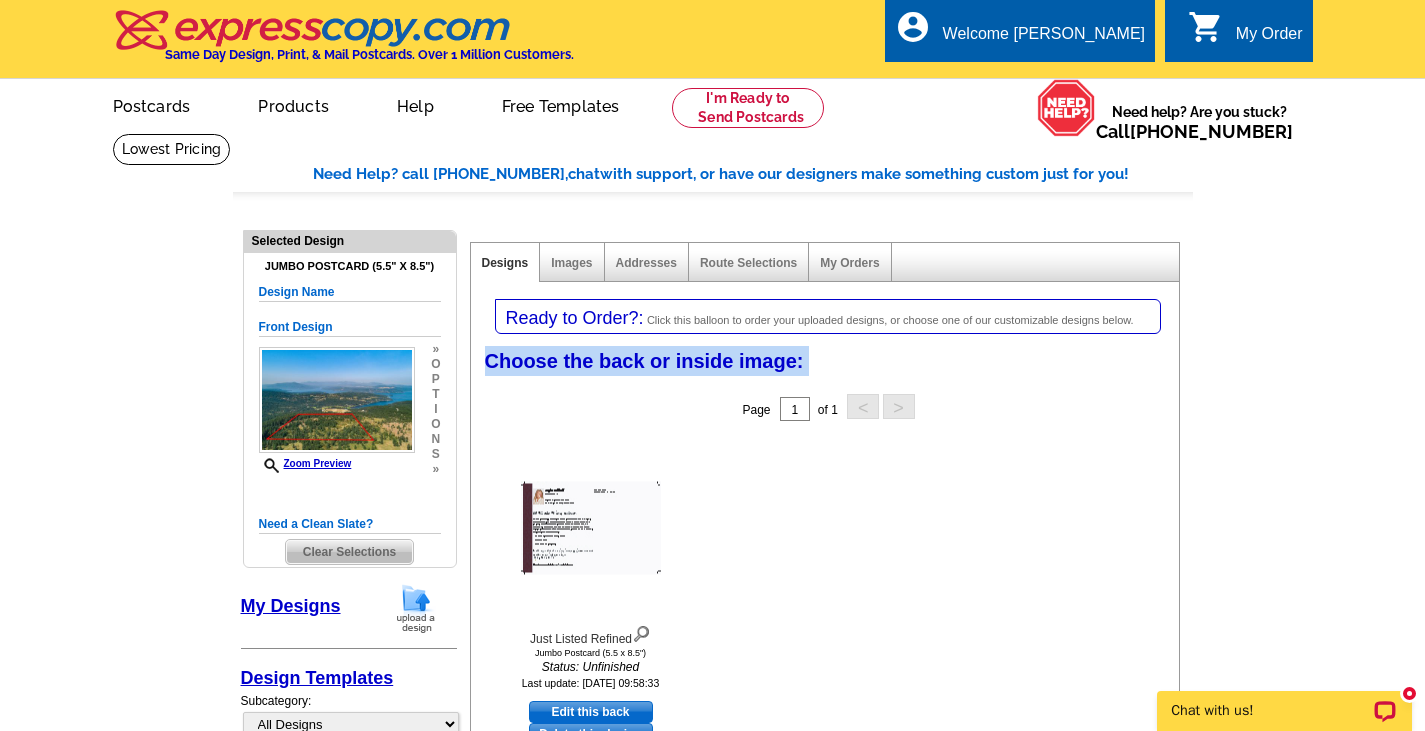 click on "Choose the back or inside image:" at bounding box center [644, 361] 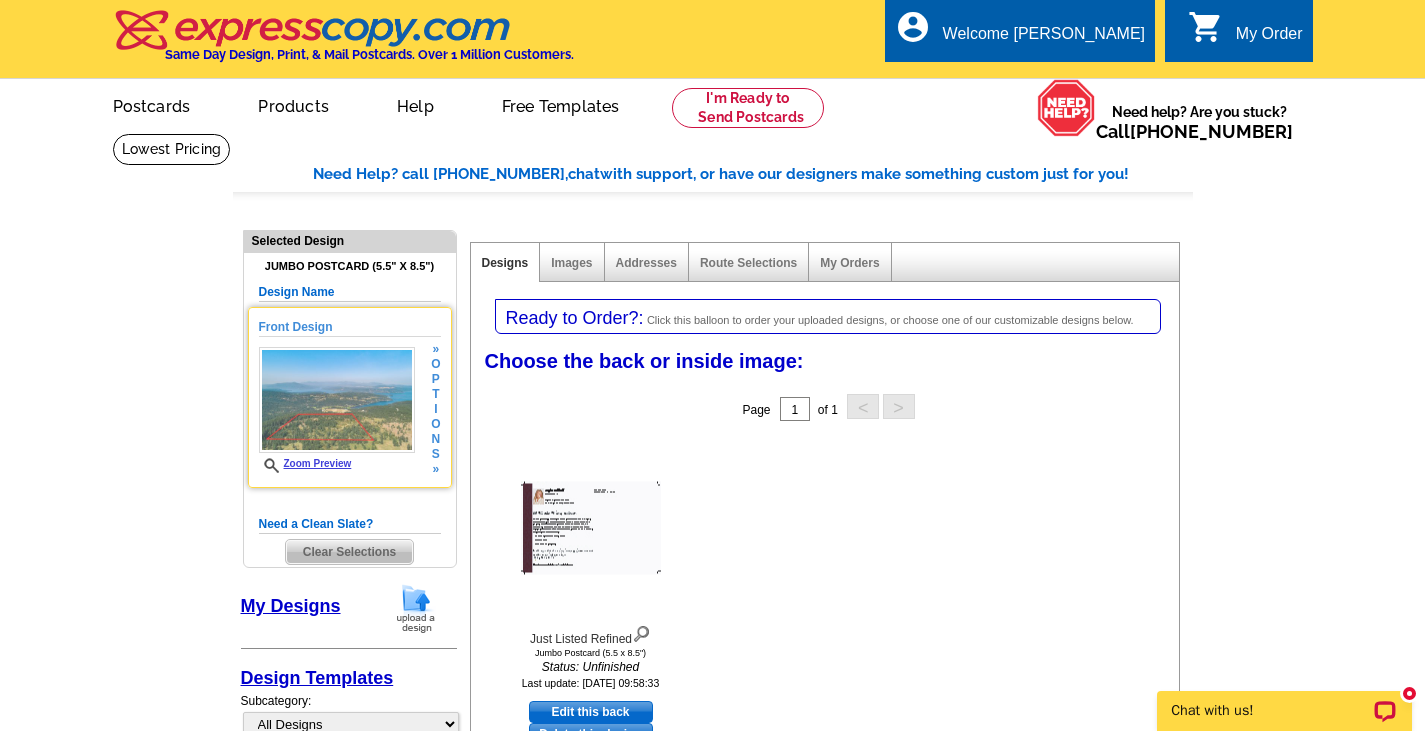 click on "t" at bounding box center [435, 394] 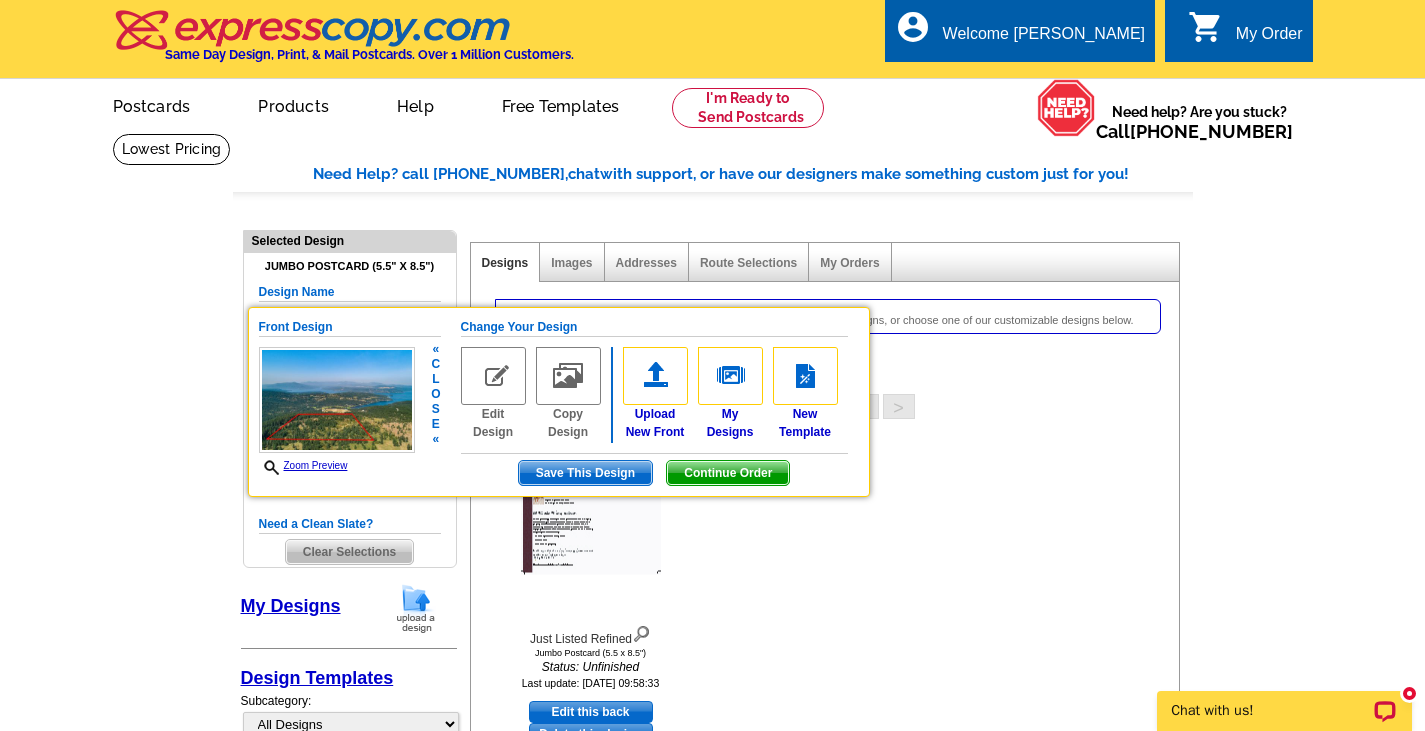 click on "Change Your Design" at bounding box center (654, 327) 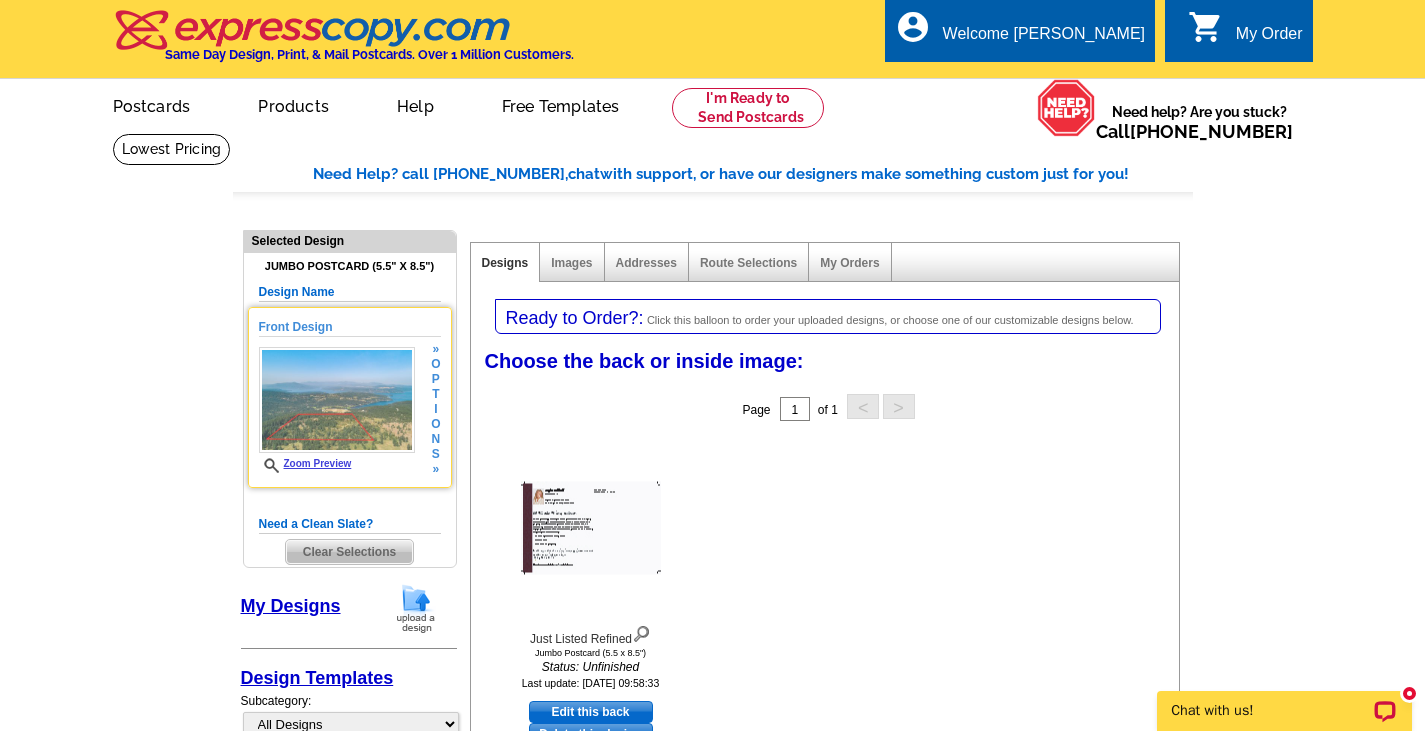click on "Front Design
Zoom Preview
» o p t i o n s »
Change Your Design
Edit Design
Copy Design
Upload New Front
My Designs" at bounding box center [350, 397] 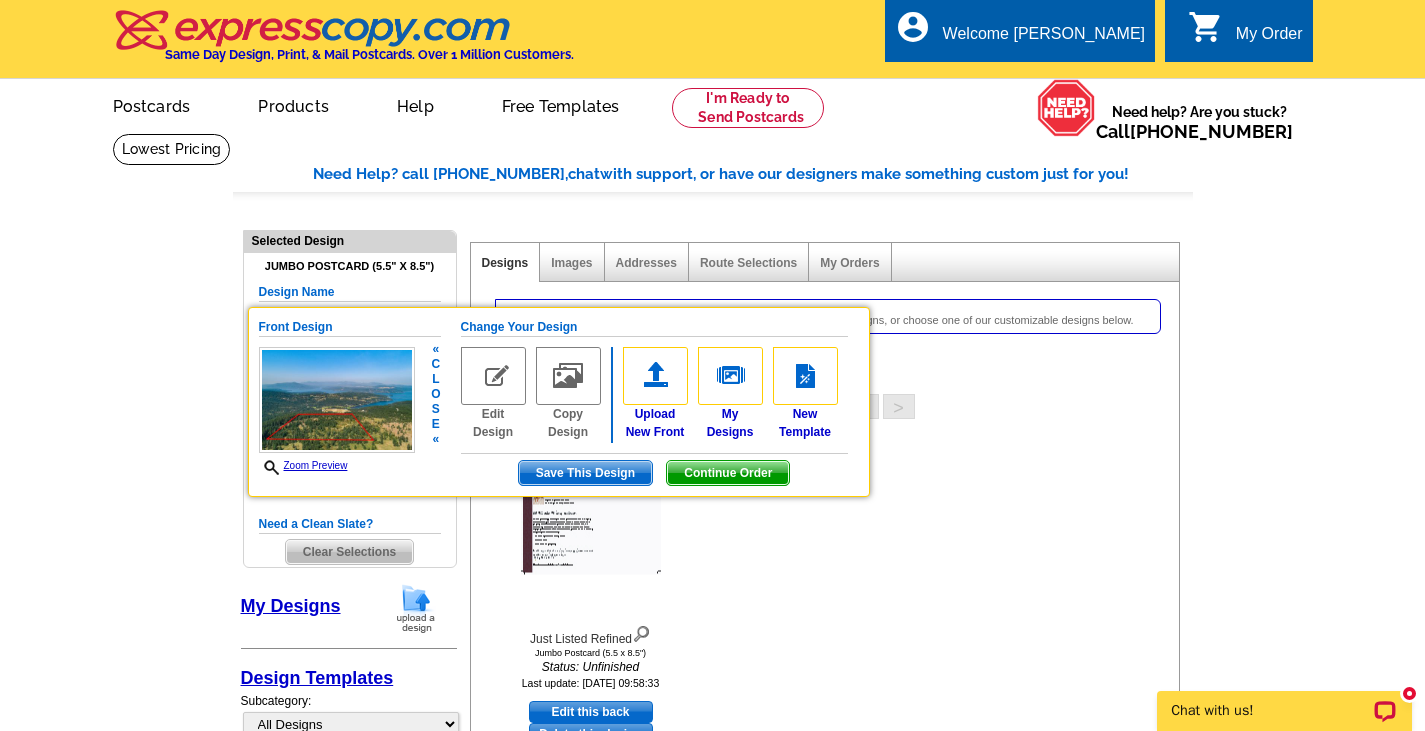 click at bounding box center (493, 376) 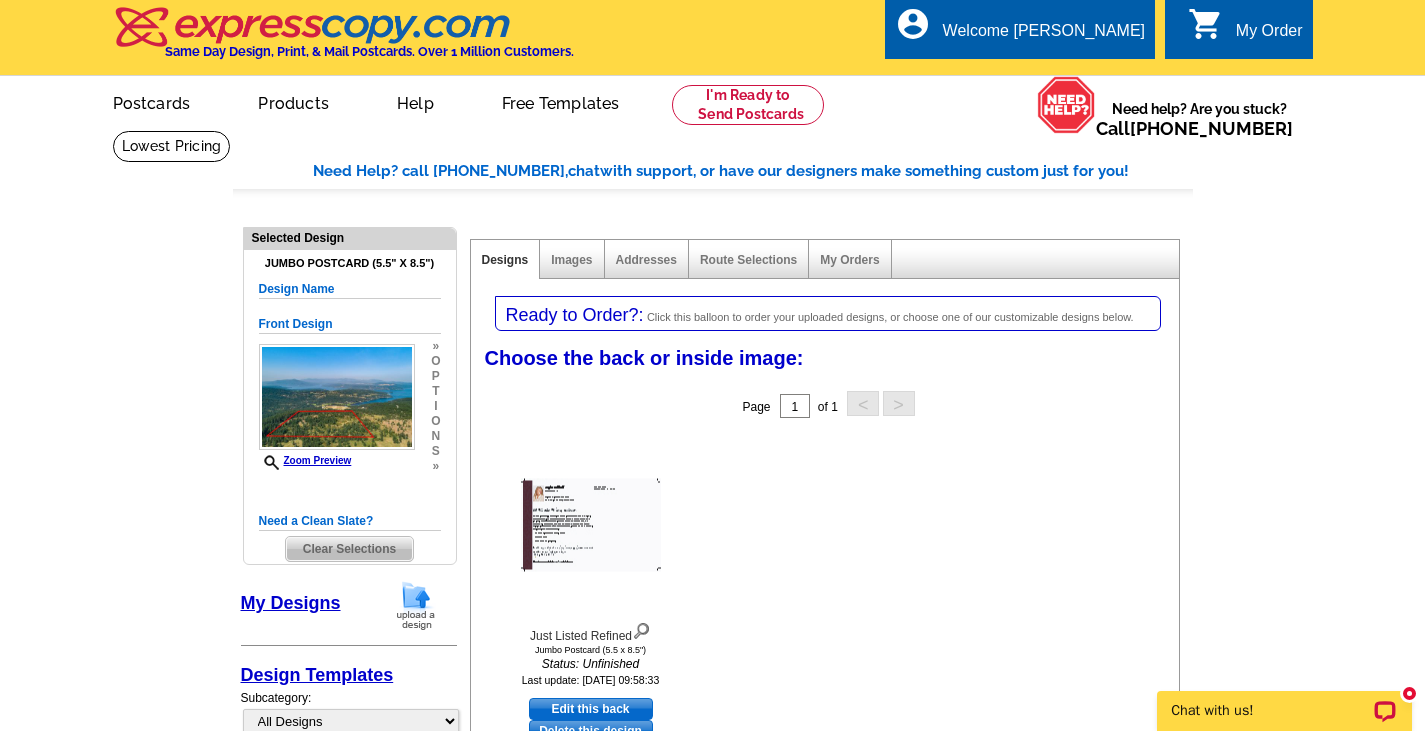 scroll, scrollTop: 0, scrollLeft: 0, axis: both 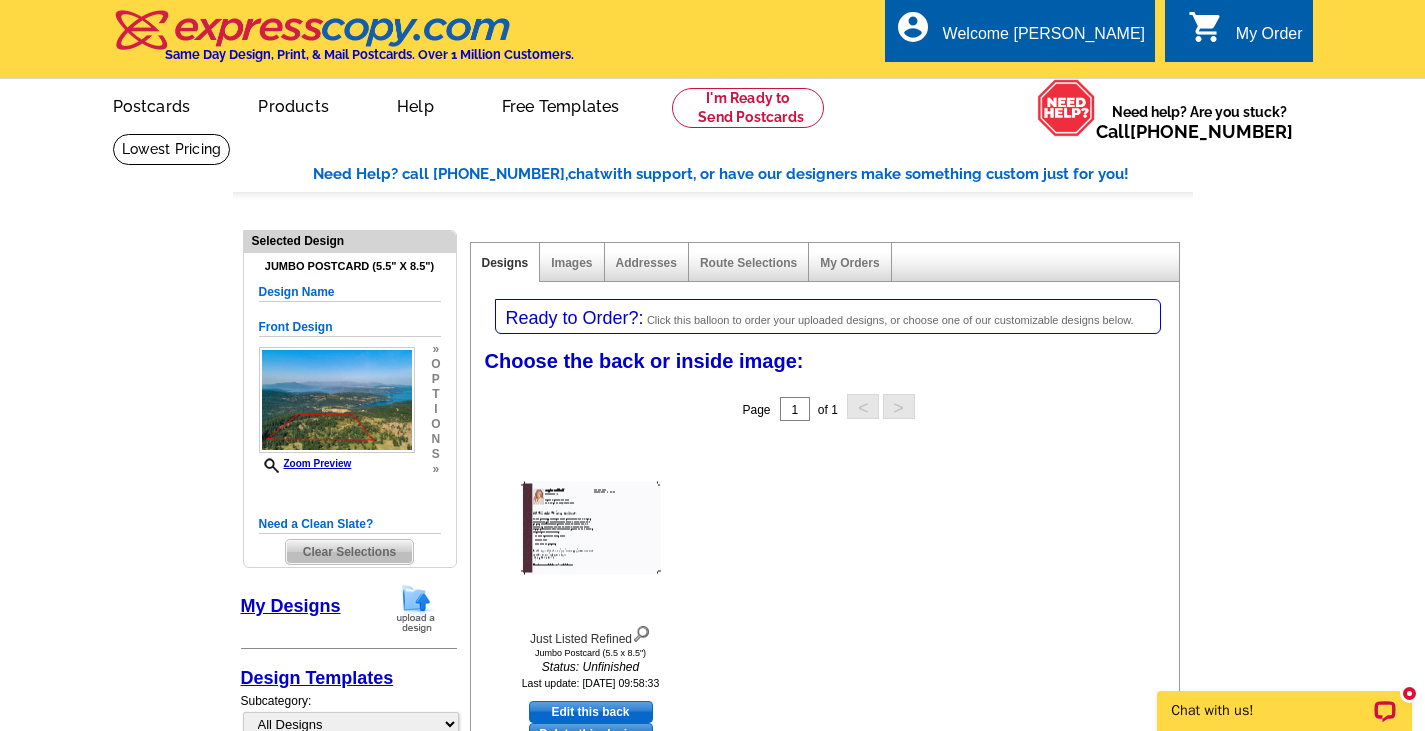 click at bounding box center [416, 608] 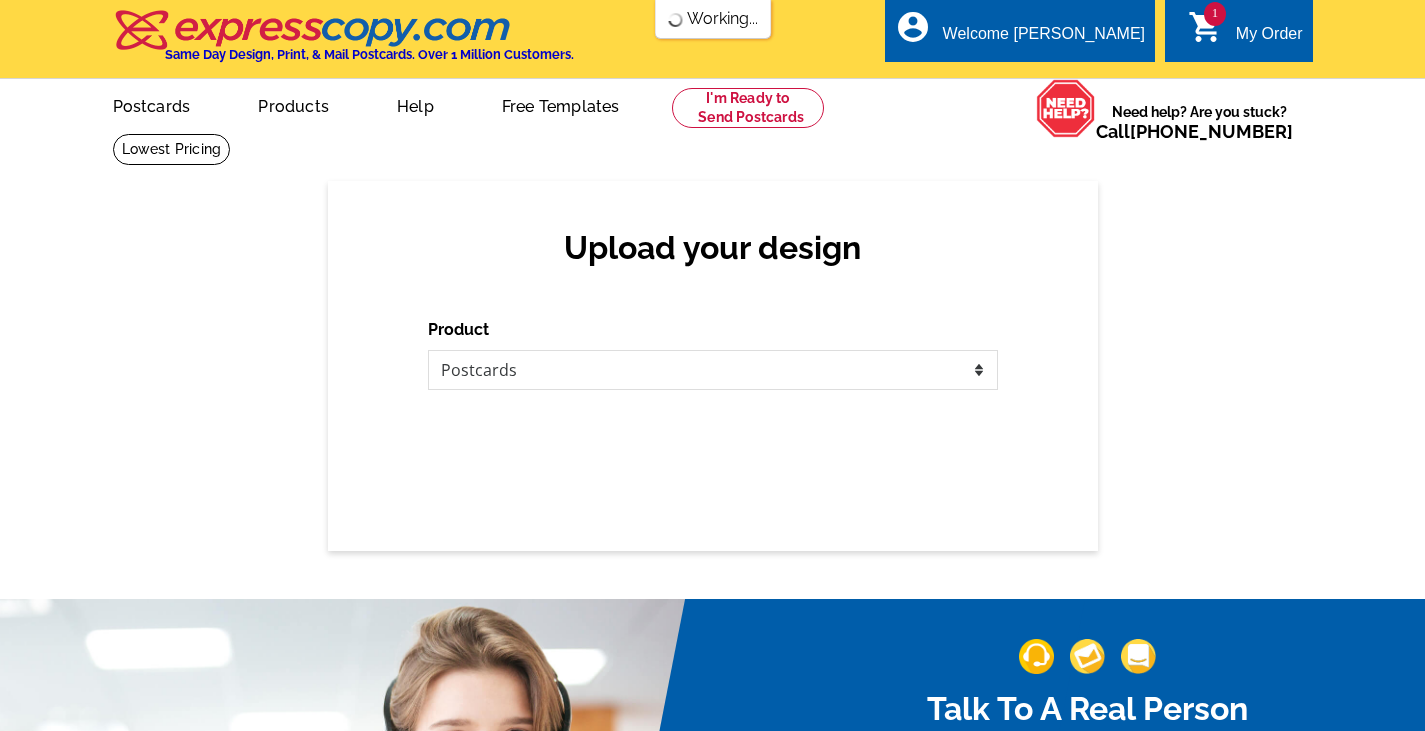 scroll, scrollTop: 0, scrollLeft: 0, axis: both 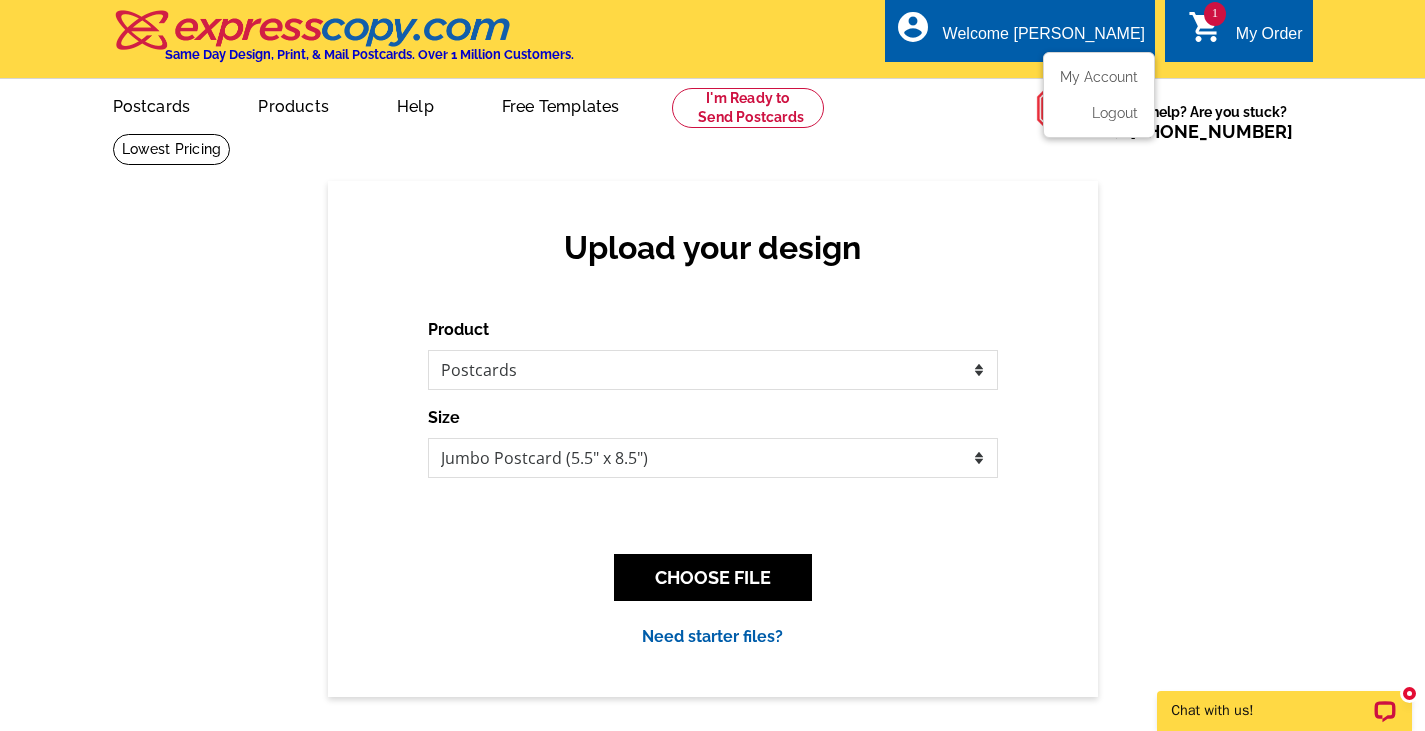 click on "account_circle
Welcome [PERSON_NAME]
My Account Logout" at bounding box center [1020, 30] 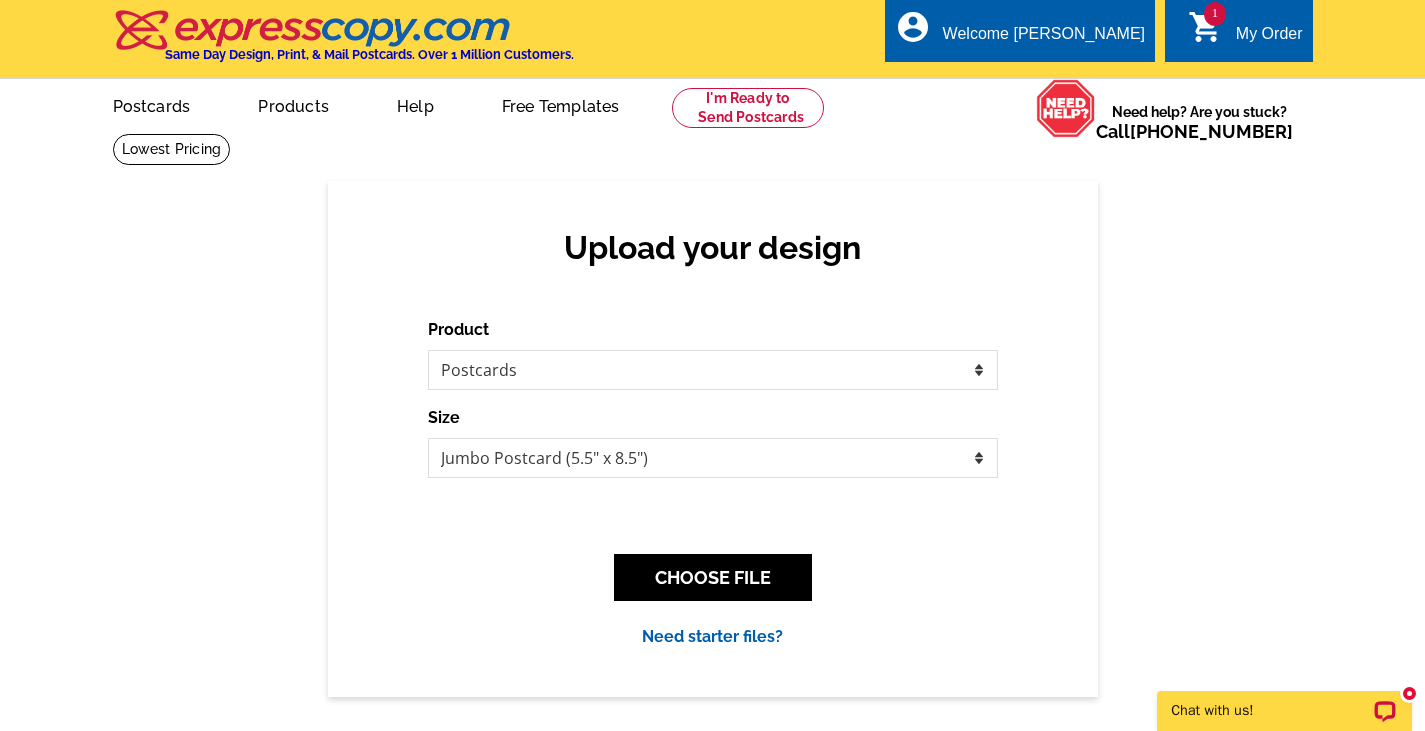 click on "1
shopping_cart
My Order" at bounding box center (1238, 30) 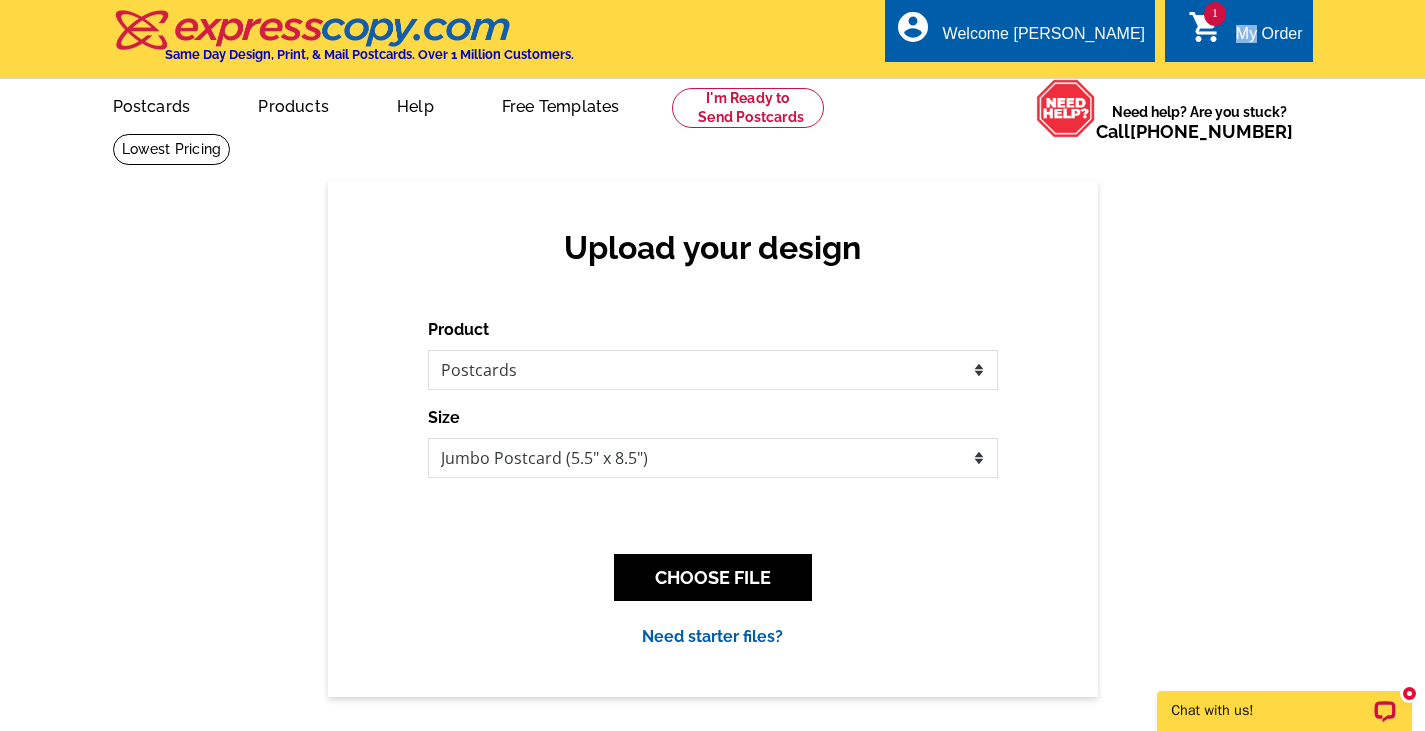 click on "1
shopping_cart
My Order" at bounding box center [1238, 30] 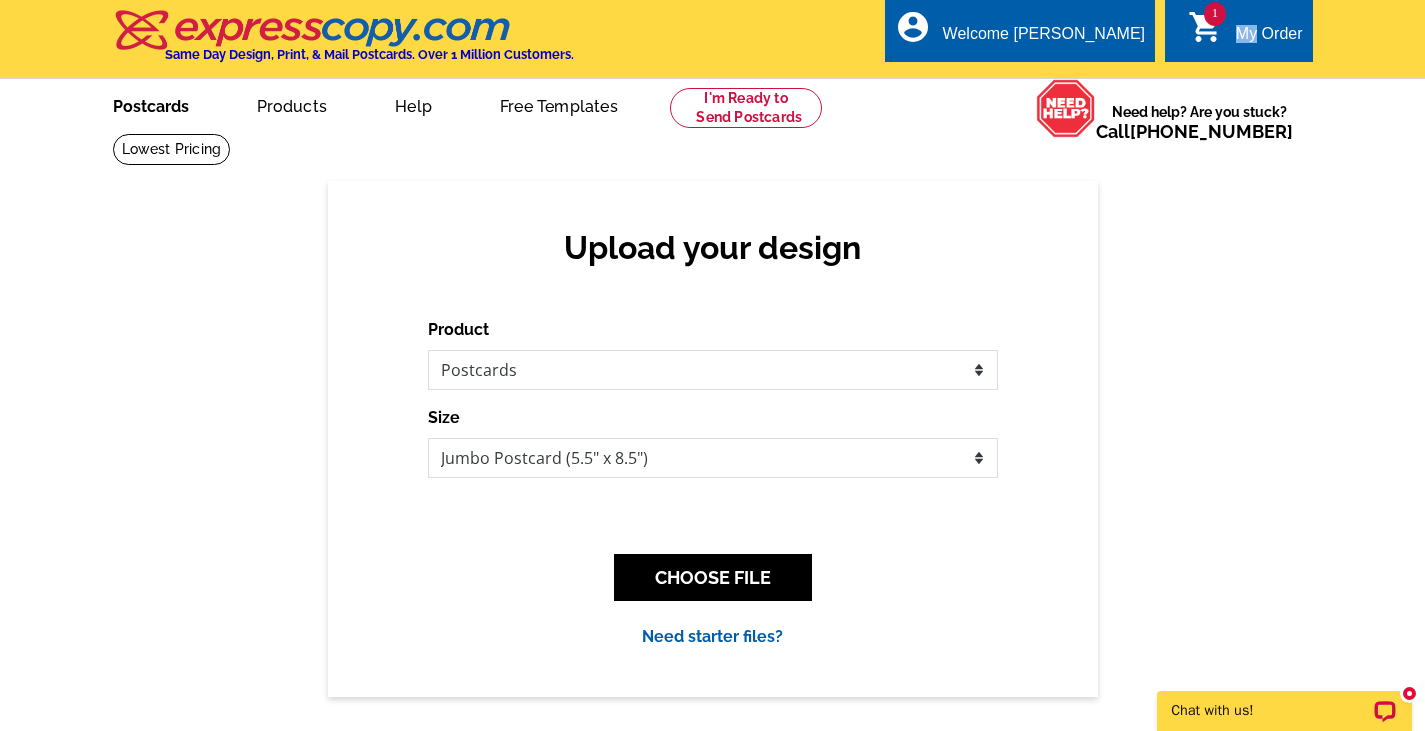 click on "Postcards" at bounding box center [151, 104] 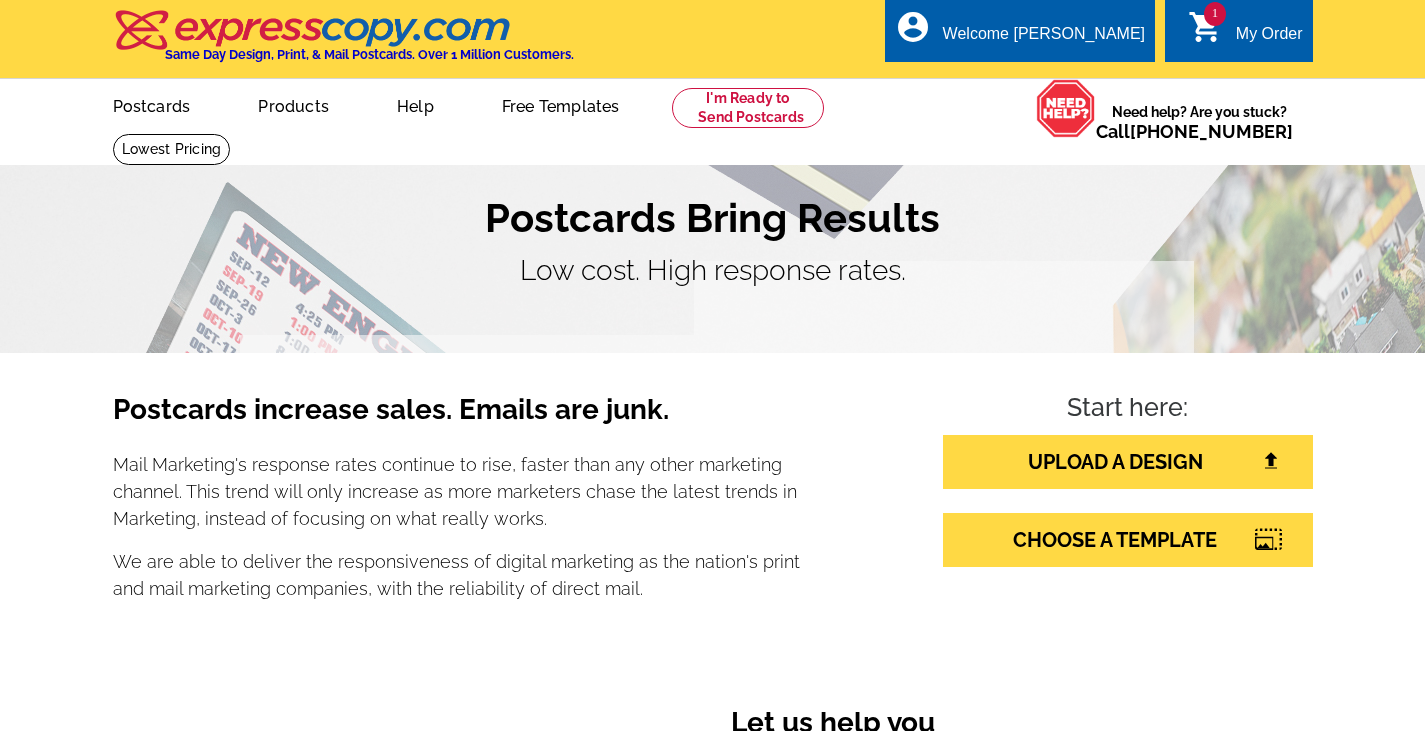 scroll, scrollTop: 0, scrollLeft: 0, axis: both 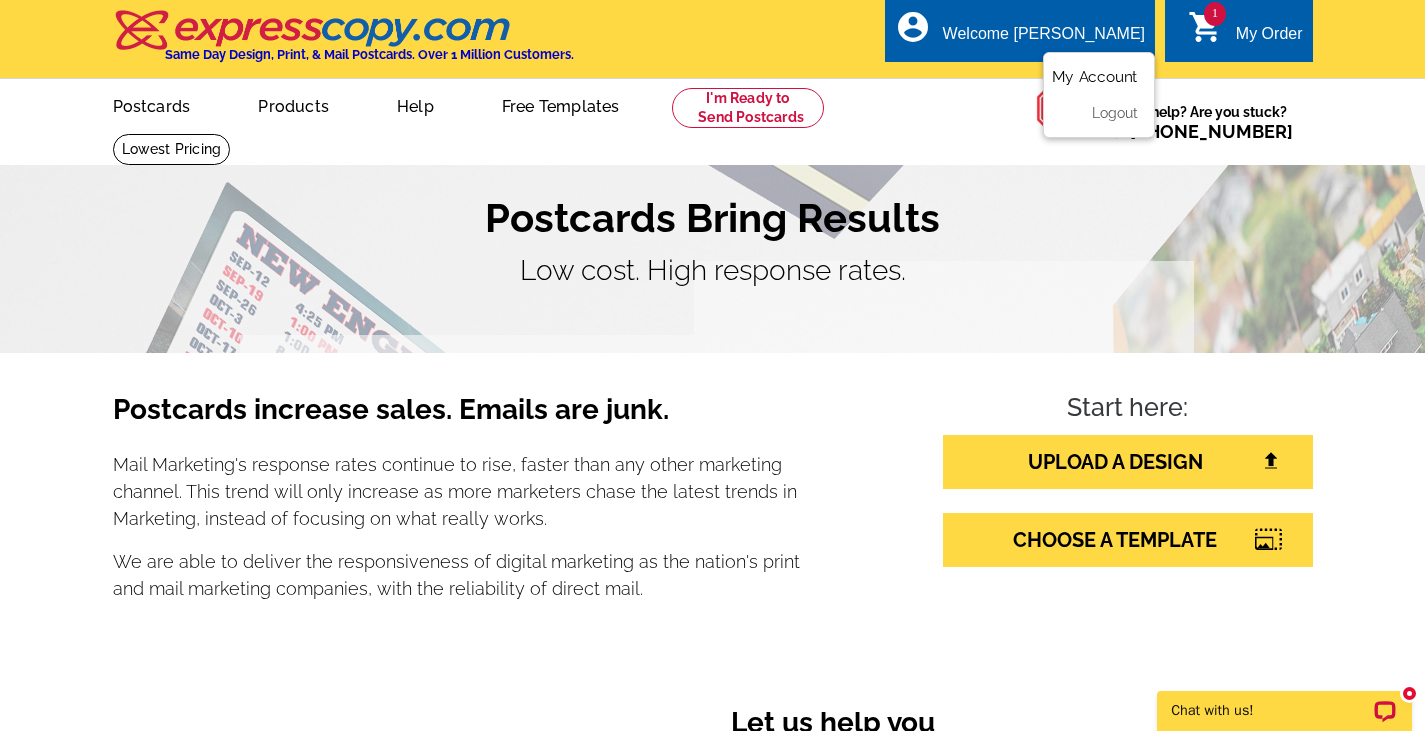 click on "My Account" at bounding box center [1095, 77] 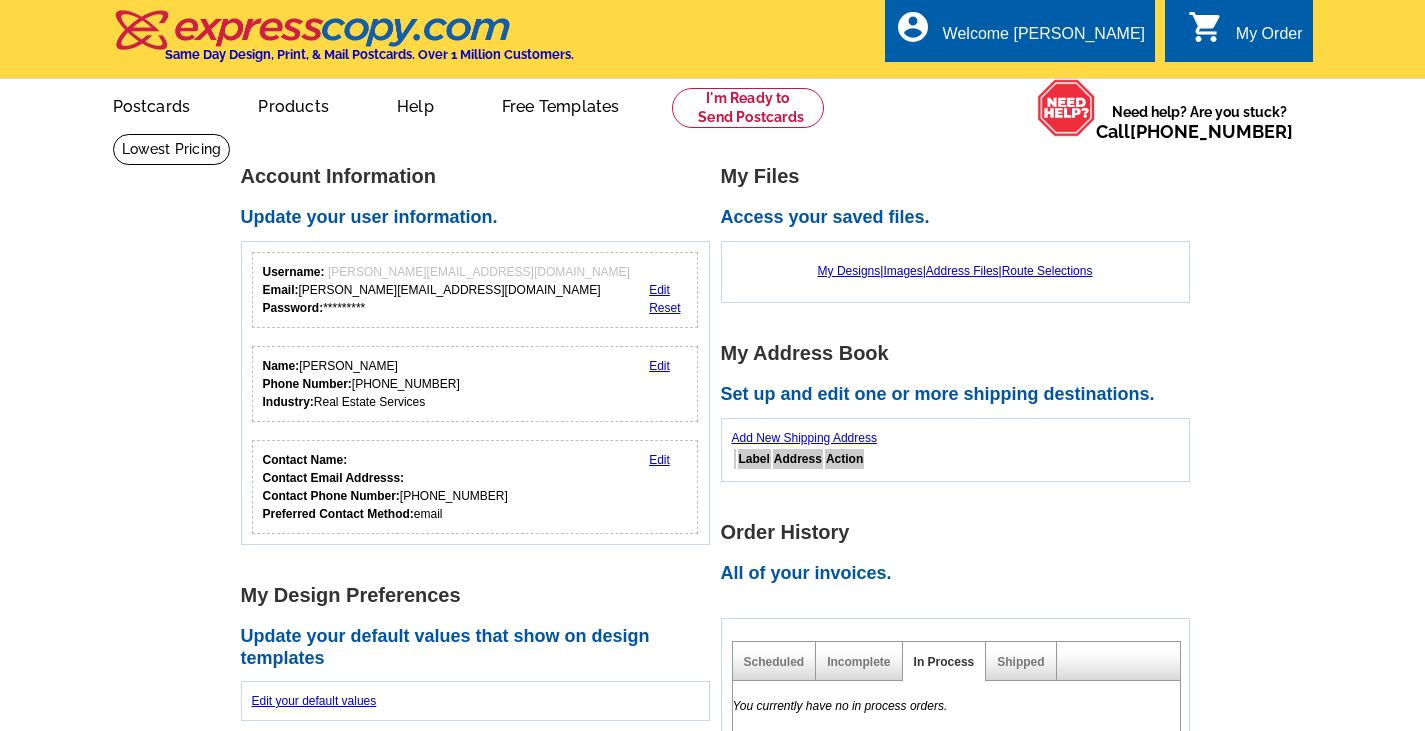 scroll, scrollTop: 0, scrollLeft: 0, axis: both 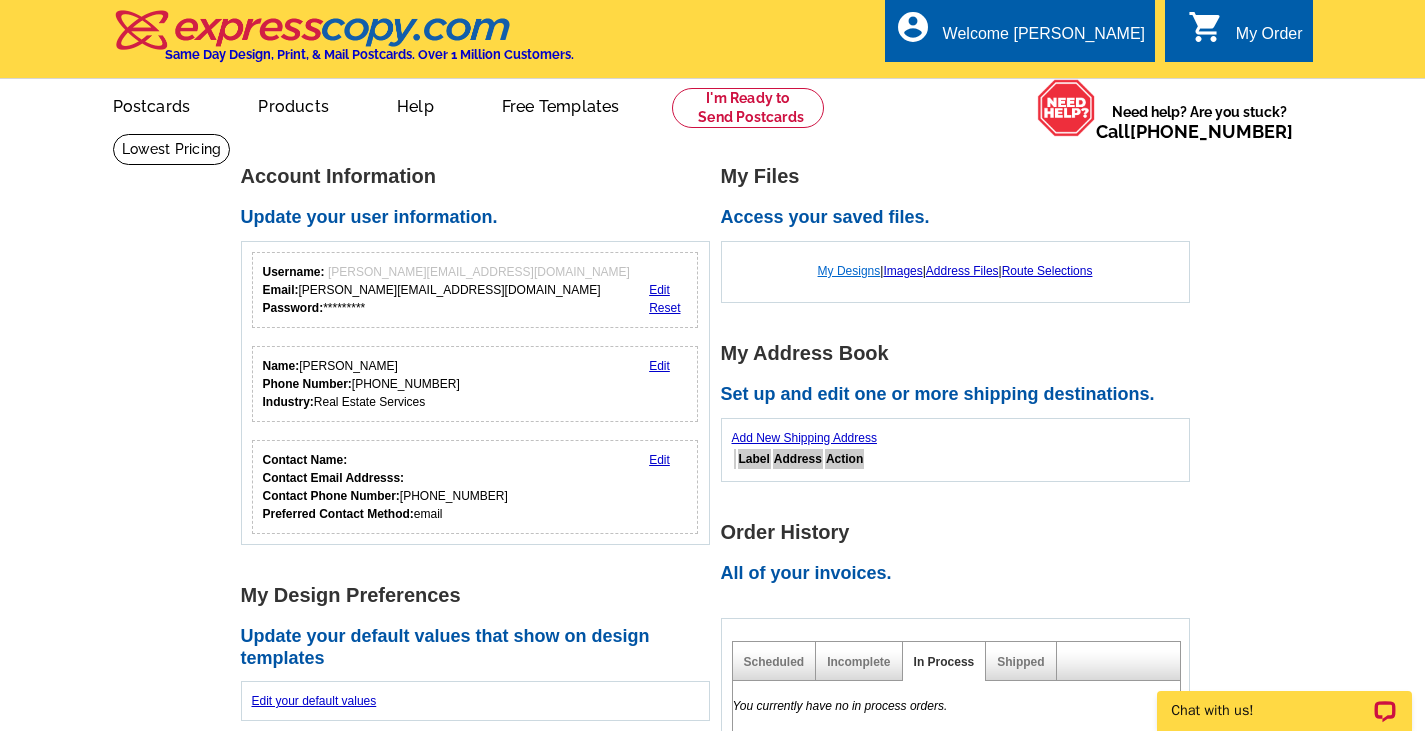 click on "My Designs" at bounding box center (849, 271) 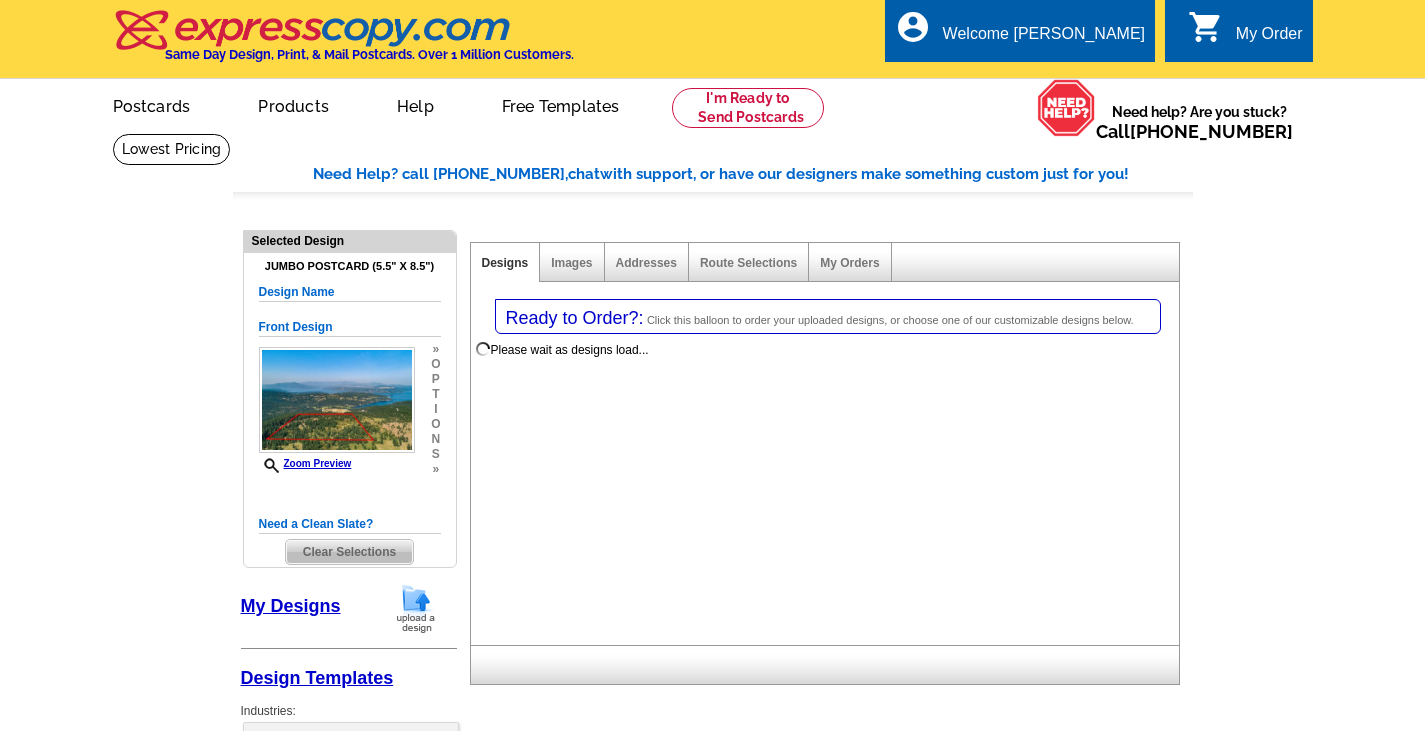 select on "1" 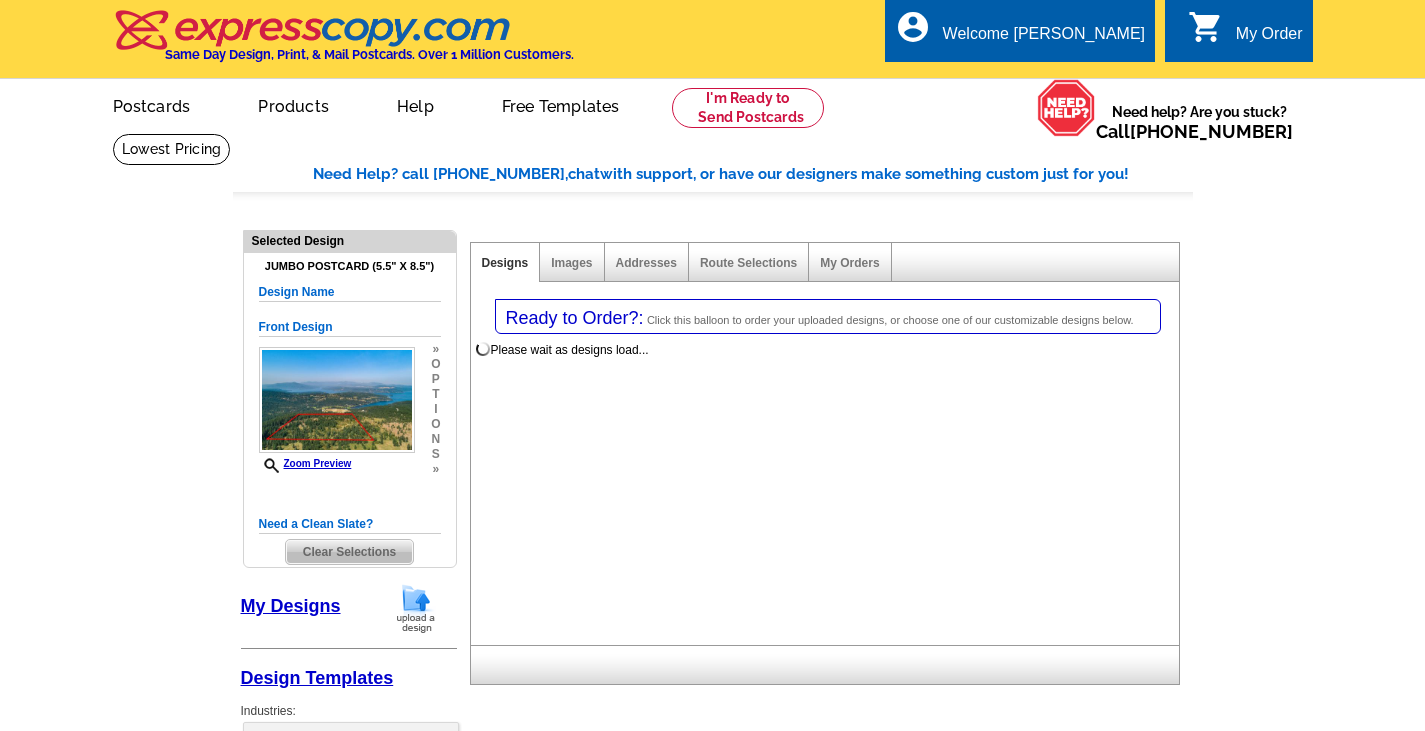 select on "2" 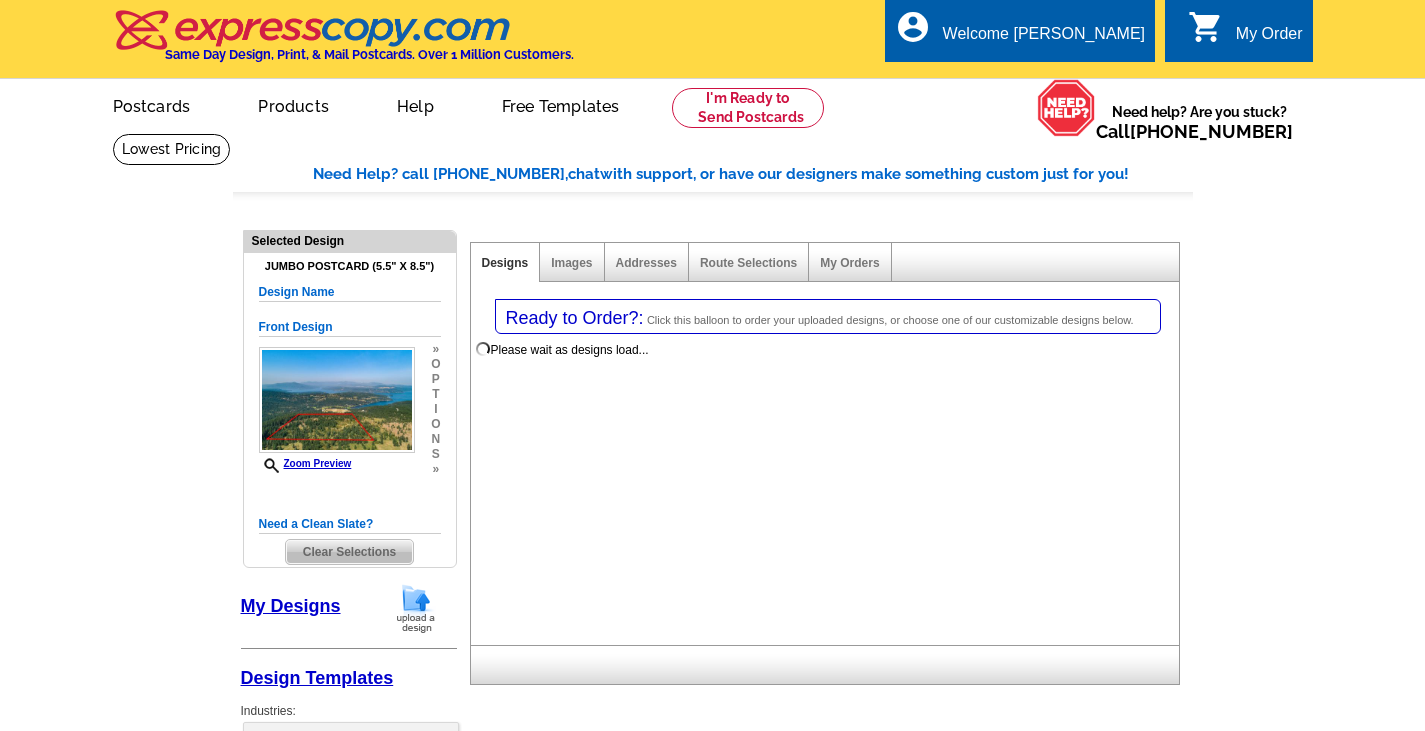 select on "back" 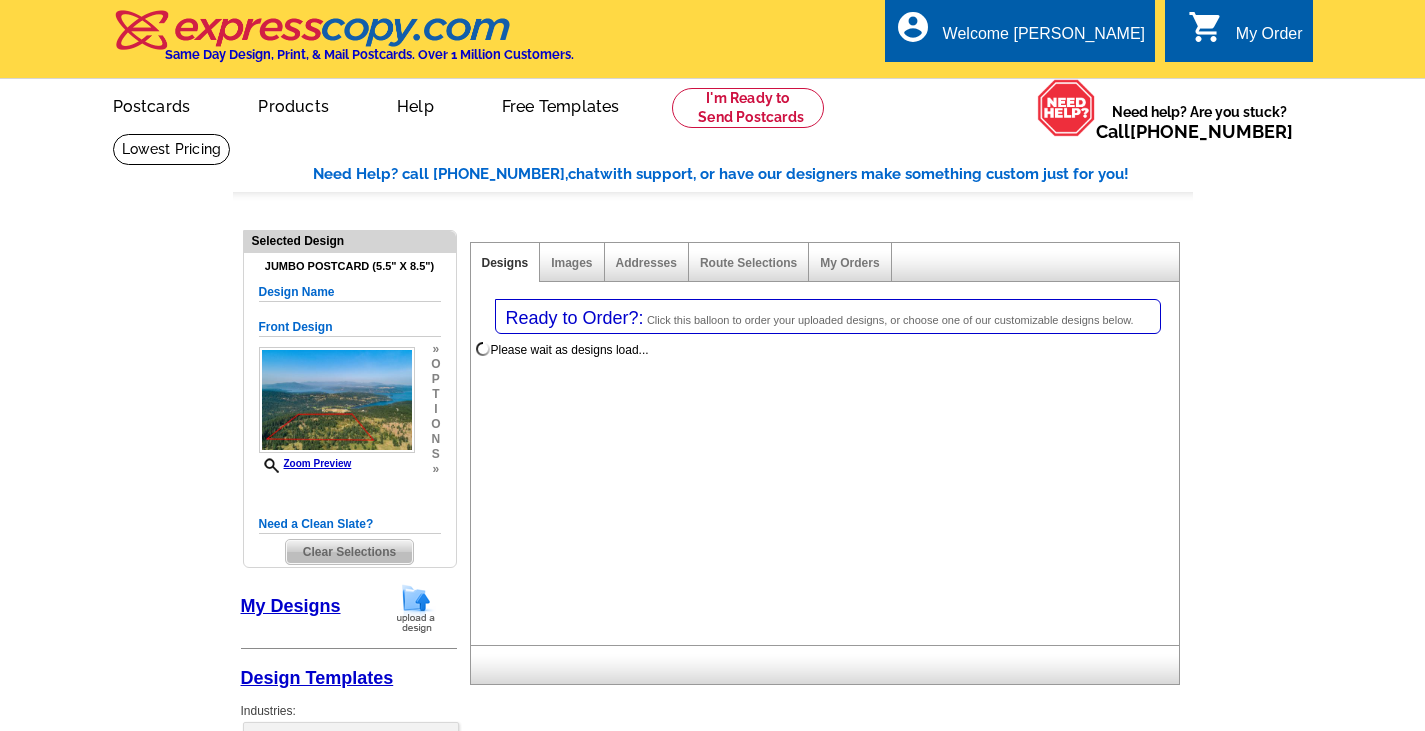scroll, scrollTop: 0, scrollLeft: 0, axis: both 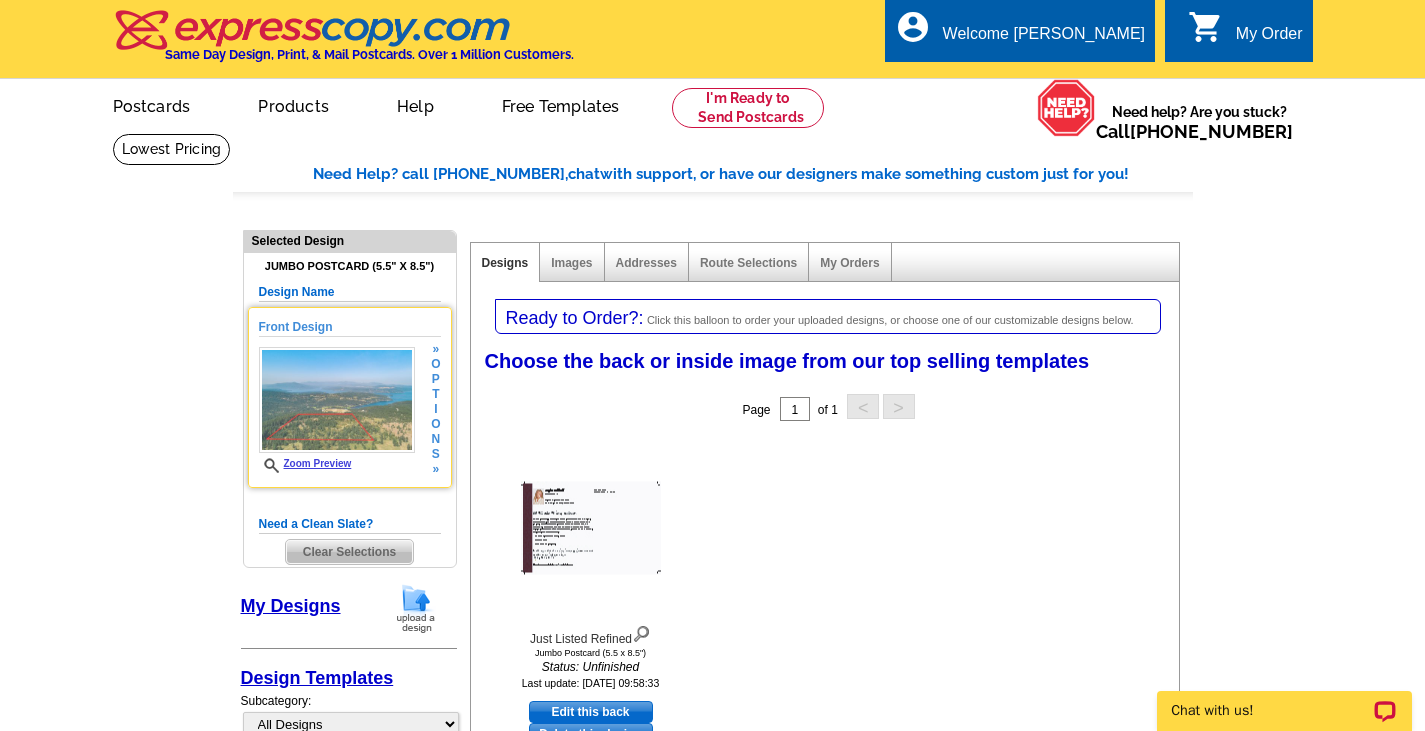 click on "s" at bounding box center (435, 454) 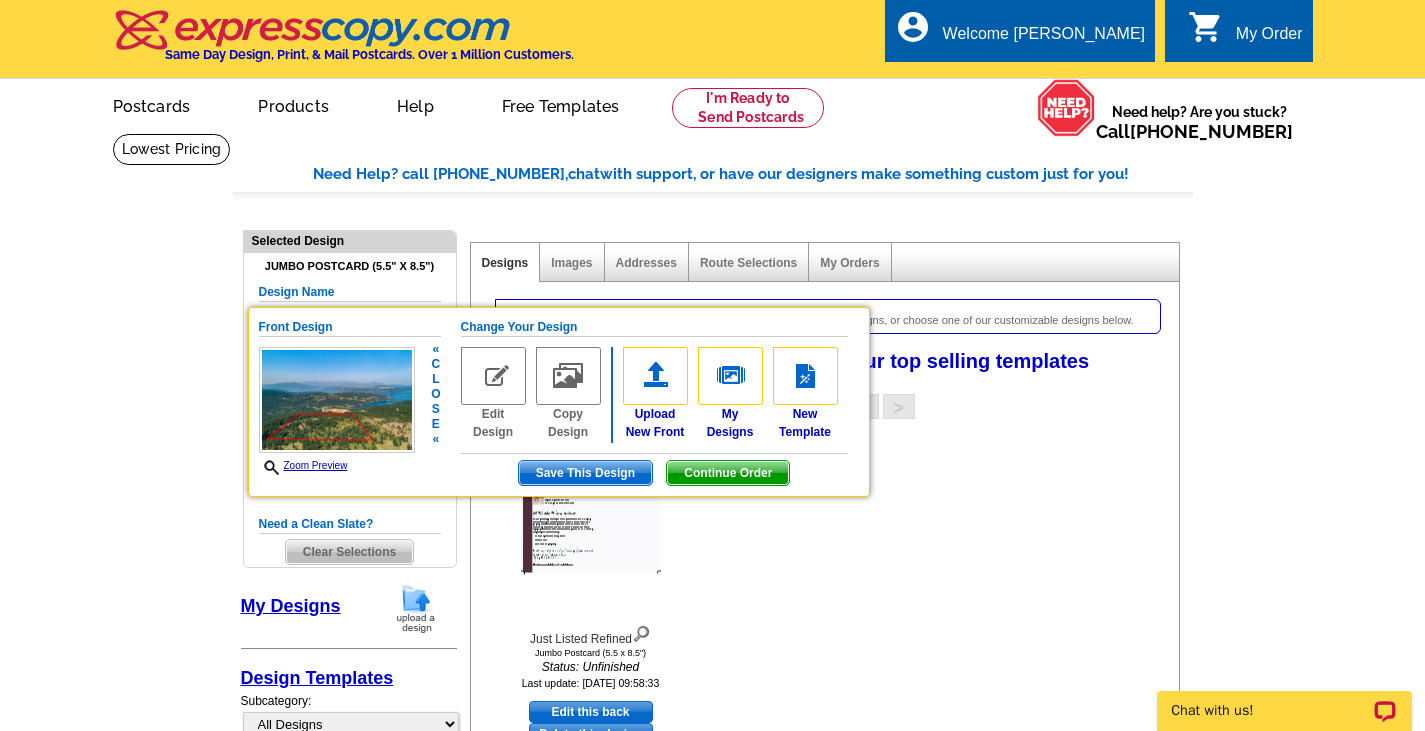 click at bounding box center (493, 376) 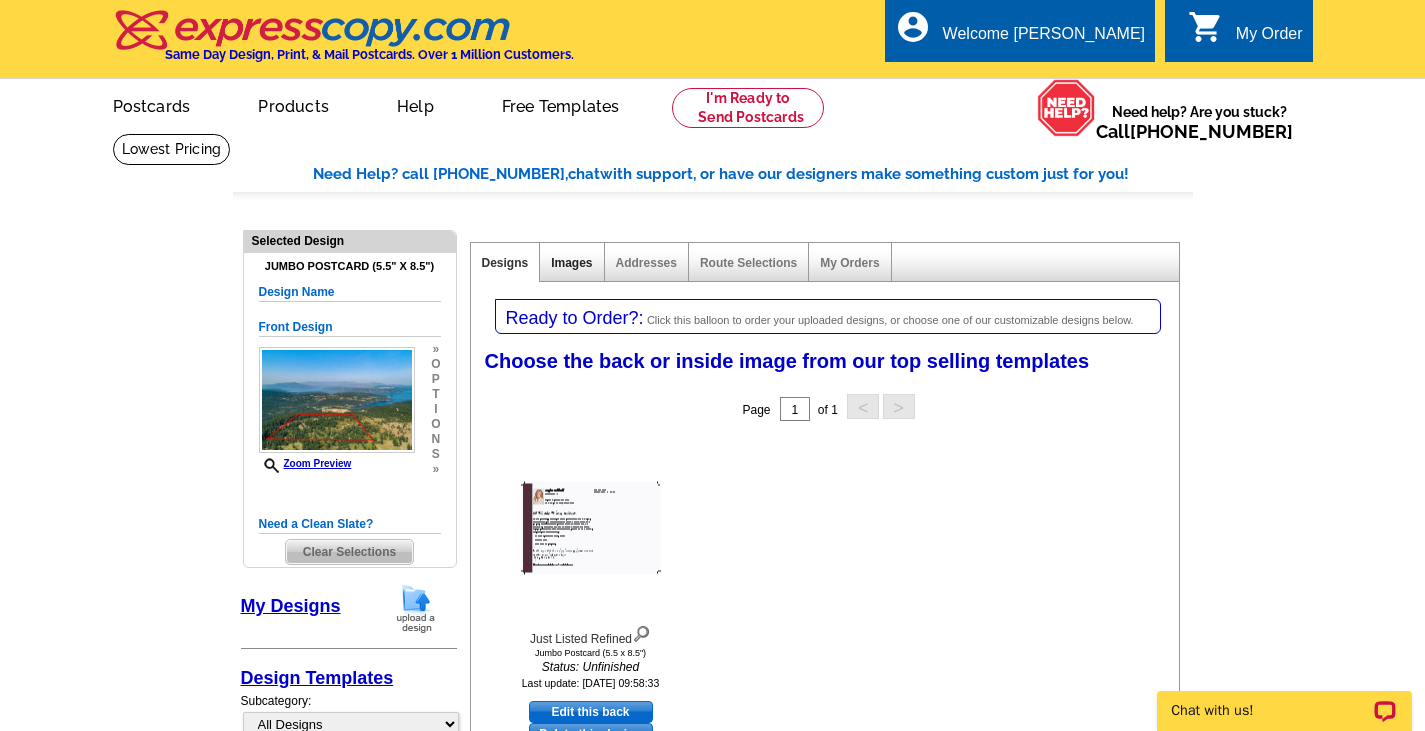 click on "Images" at bounding box center (571, 263) 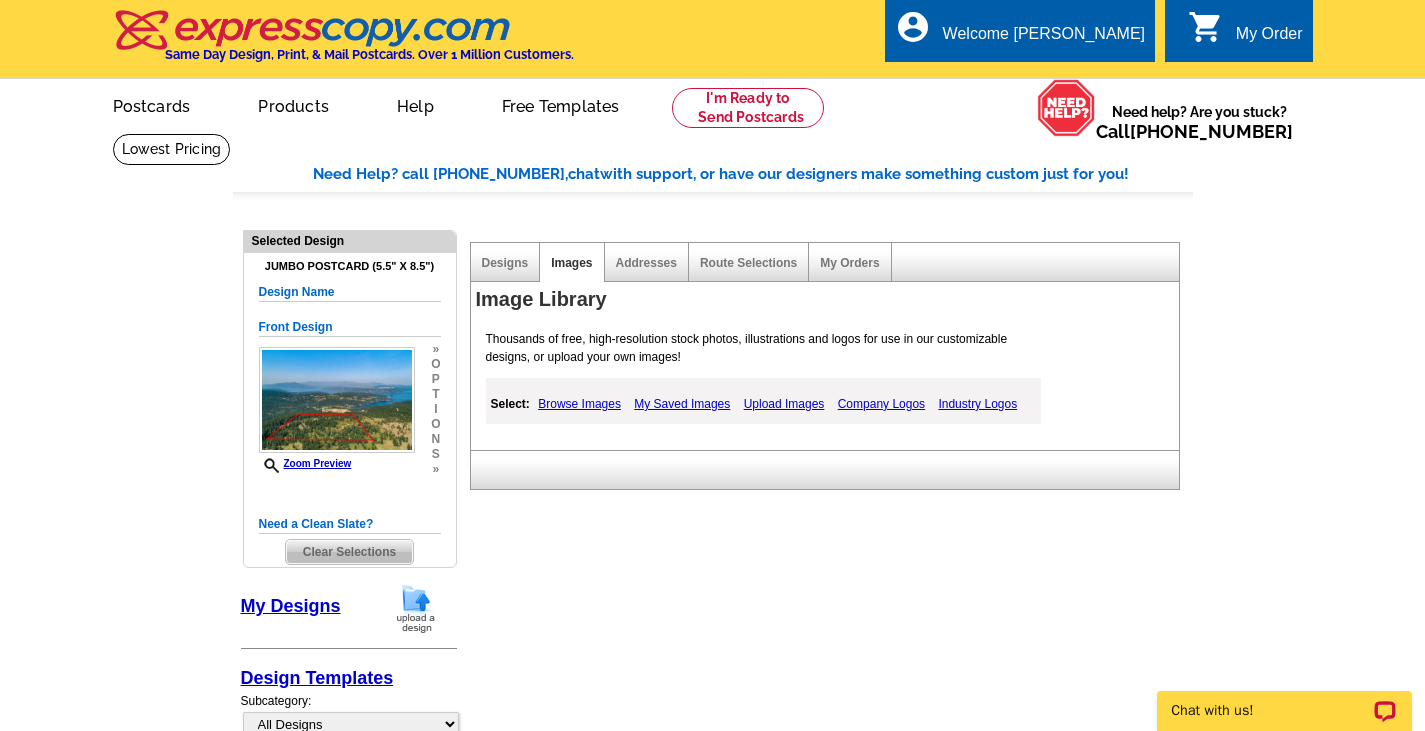 click on "Designs" at bounding box center [506, 262] 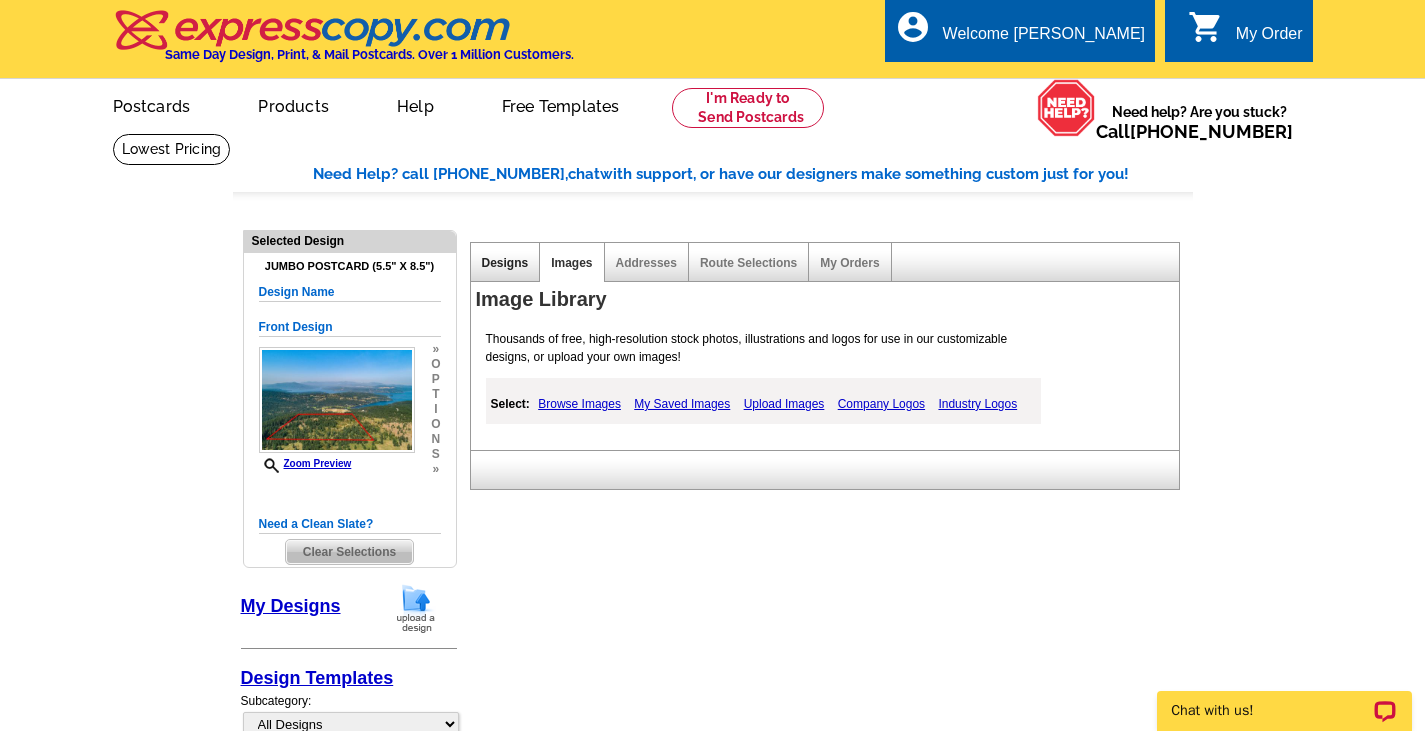 click on "Designs" at bounding box center [505, 263] 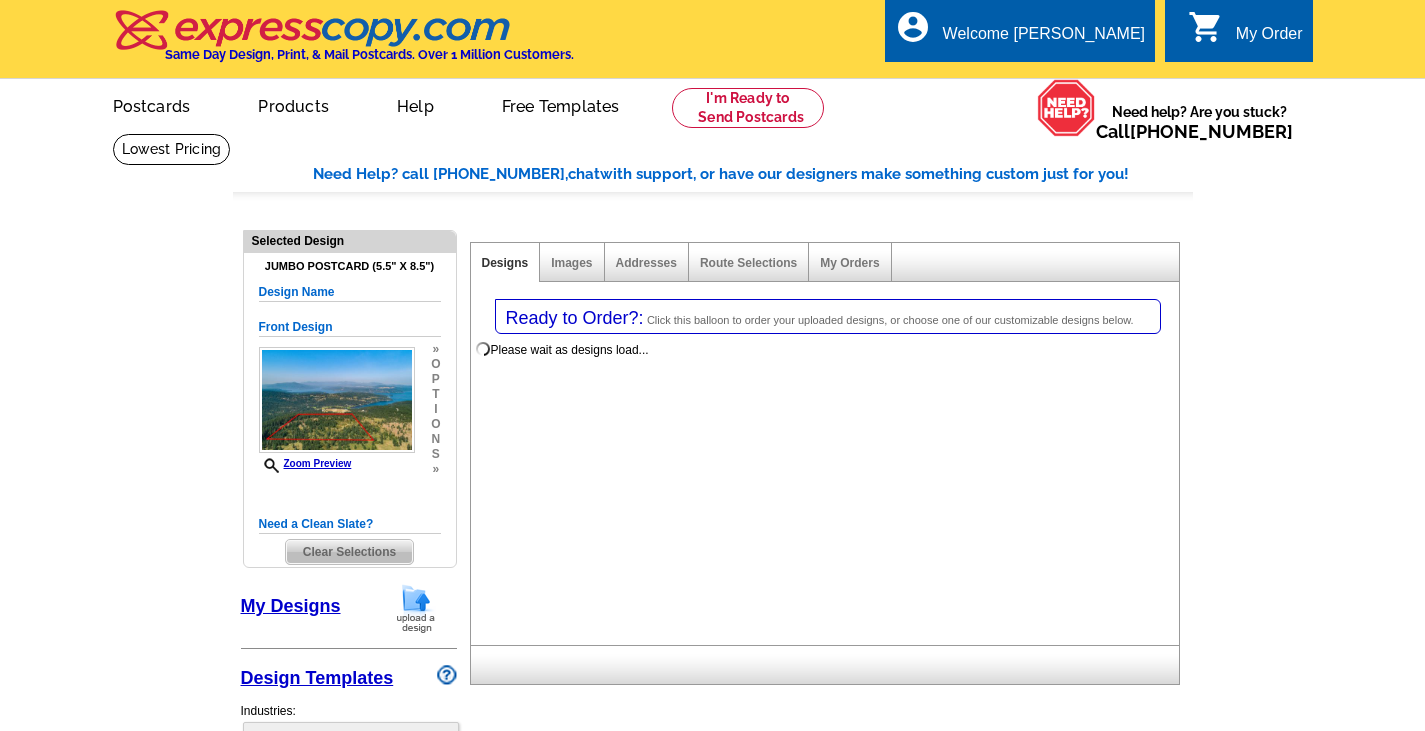 select on "1" 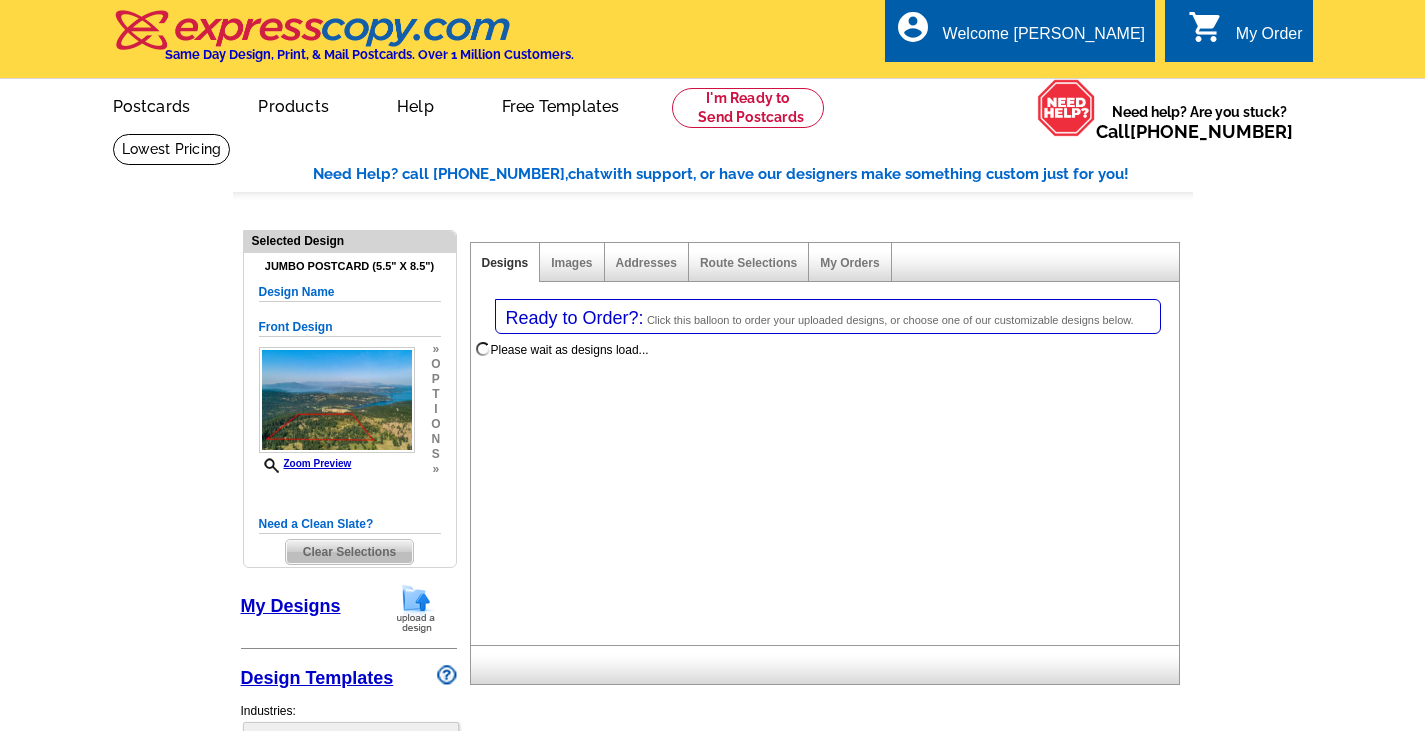 select on "2" 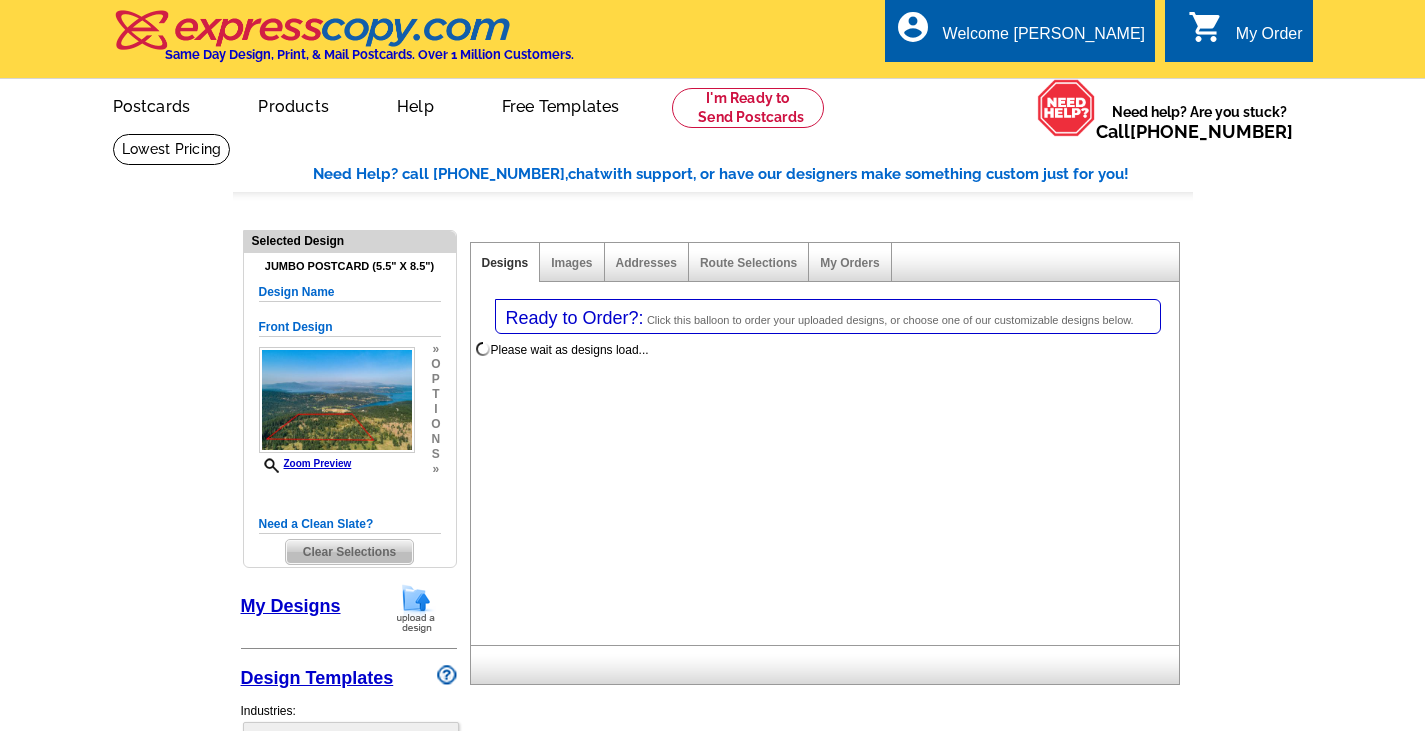 select on "back" 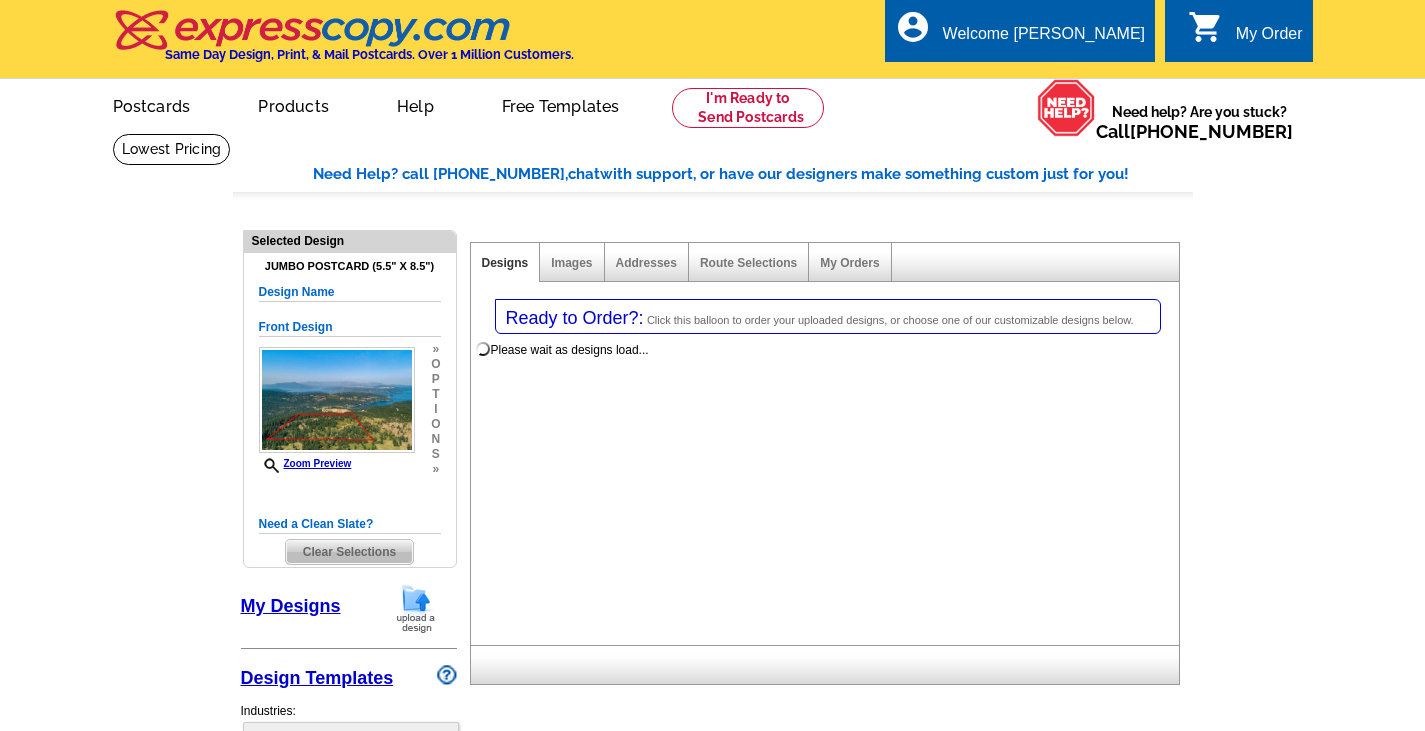 scroll, scrollTop: 0, scrollLeft: 0, axis: both 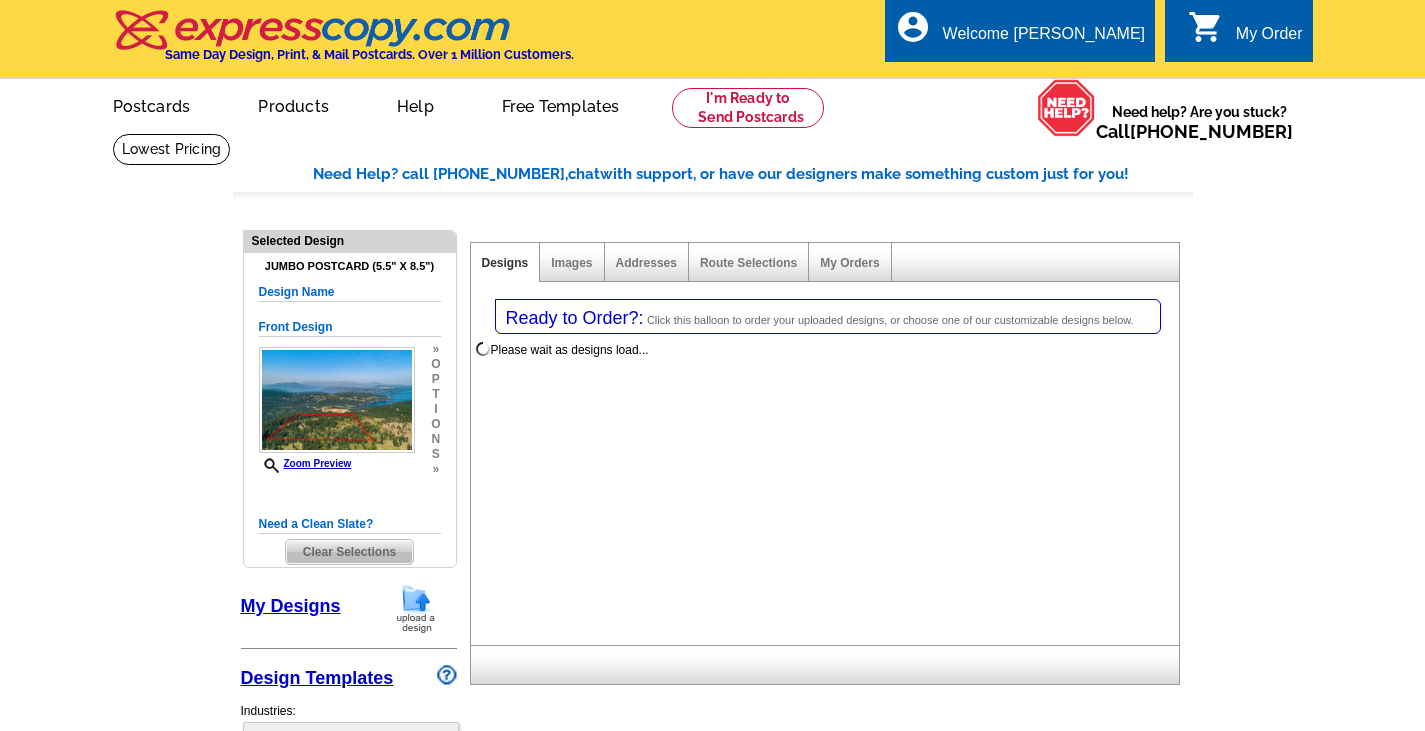 select on "785" 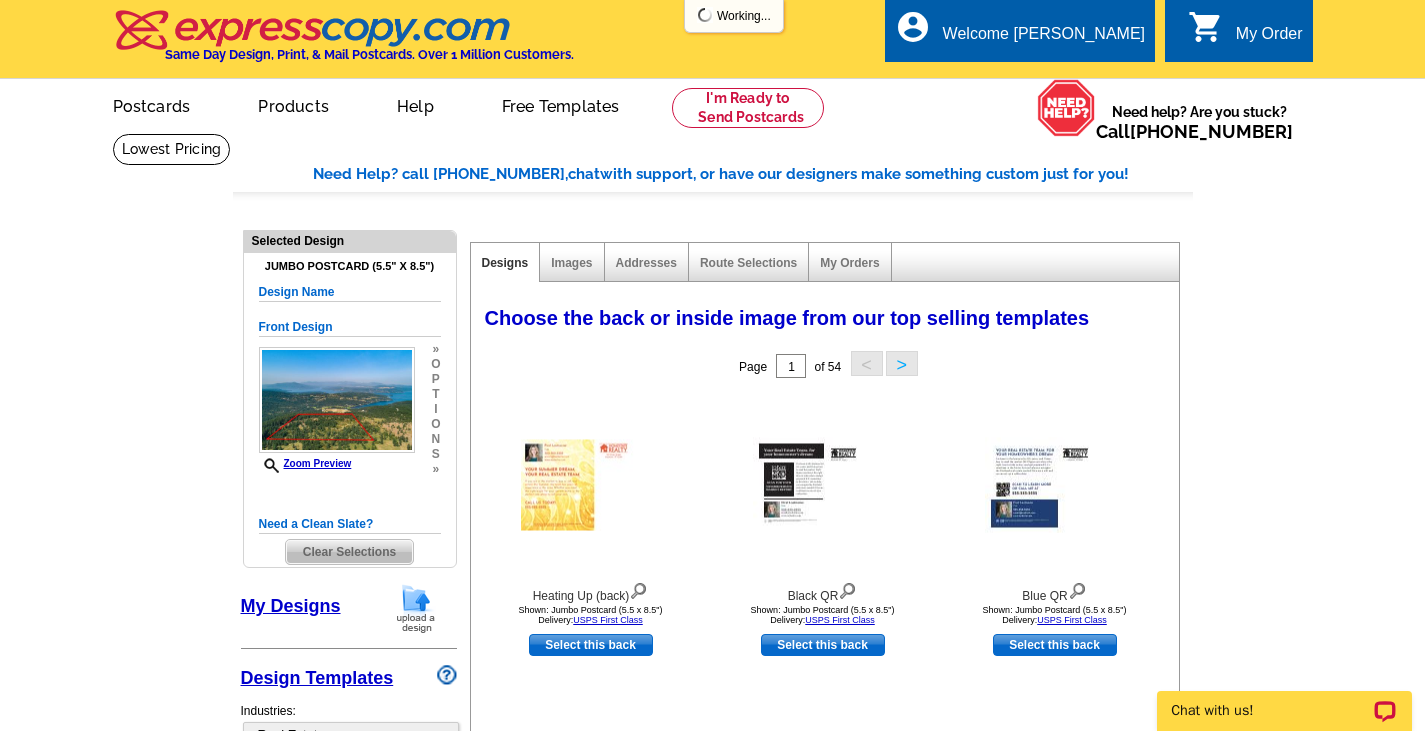scroll, scrollTop: 0, scrollLeft: 0, axis: both 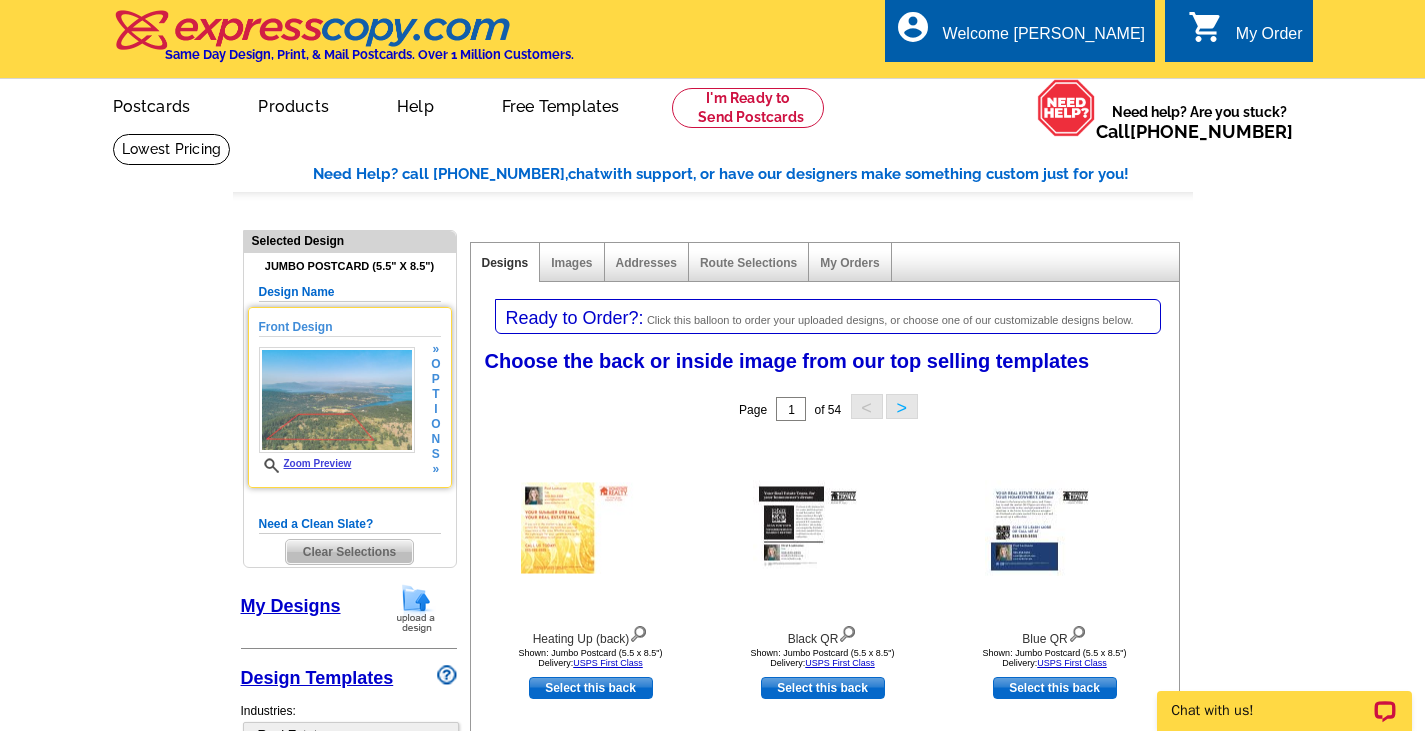 click on "n" at bounding box center [435, 439] 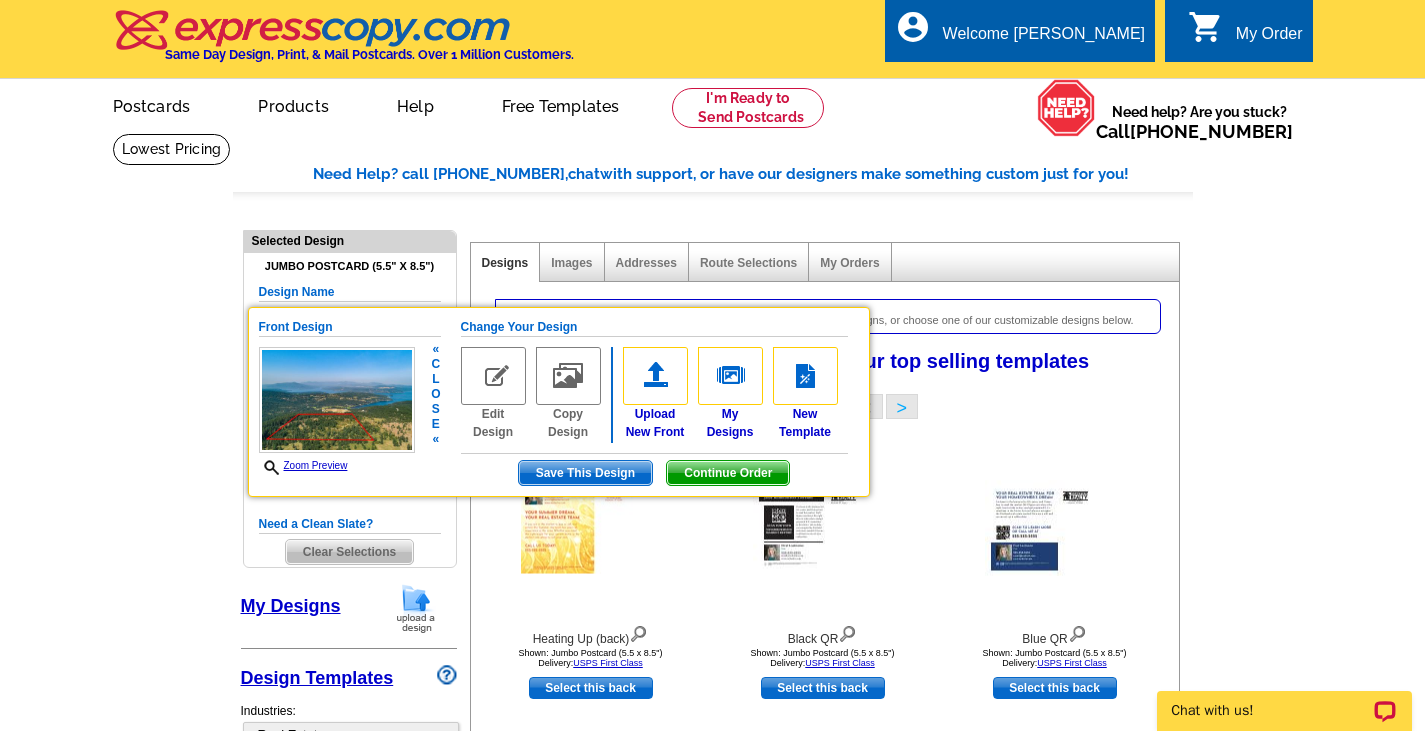 click at bounding box center (493, 376) 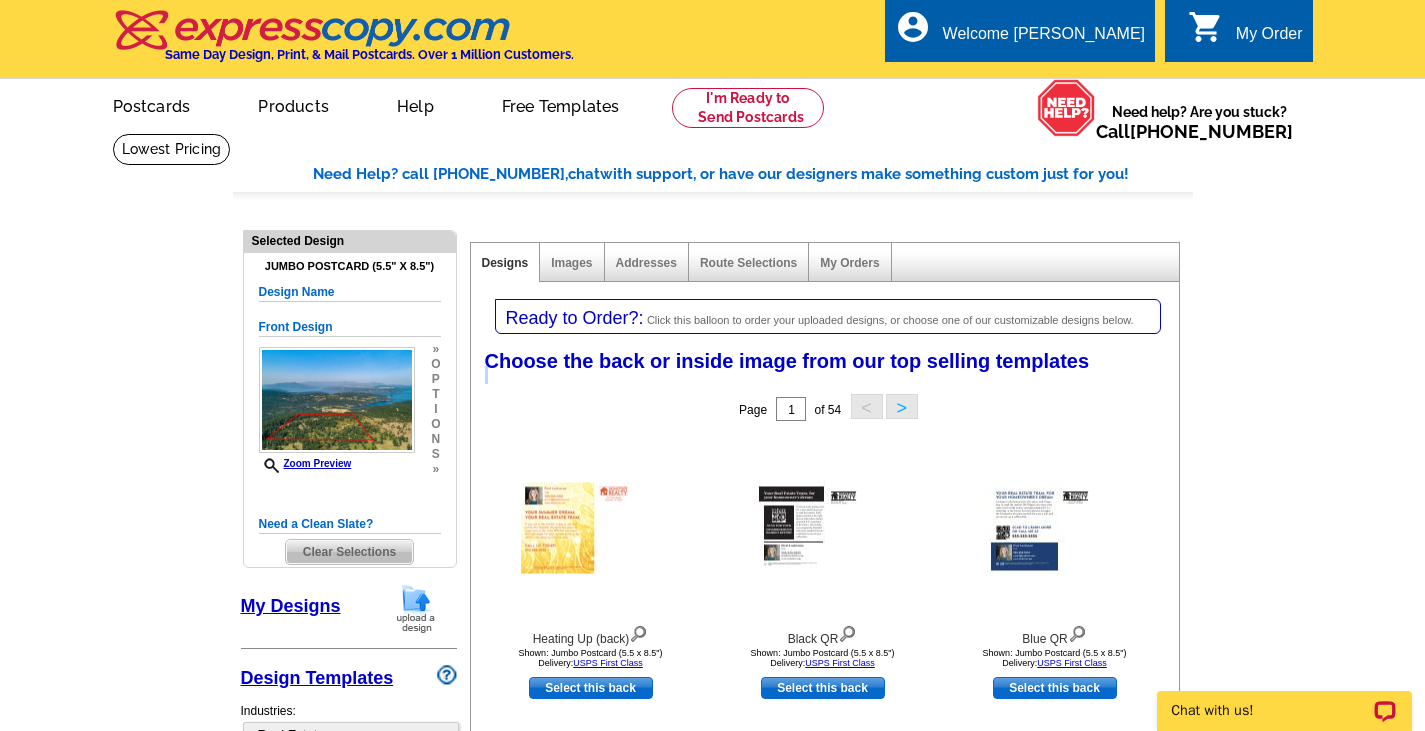 click on "Choose the back or inside image from our top selling templates
Select one of the template options below for the back/inside of your printing order.
Next Step: Customize Your Design" at bounding box center (829, 365) 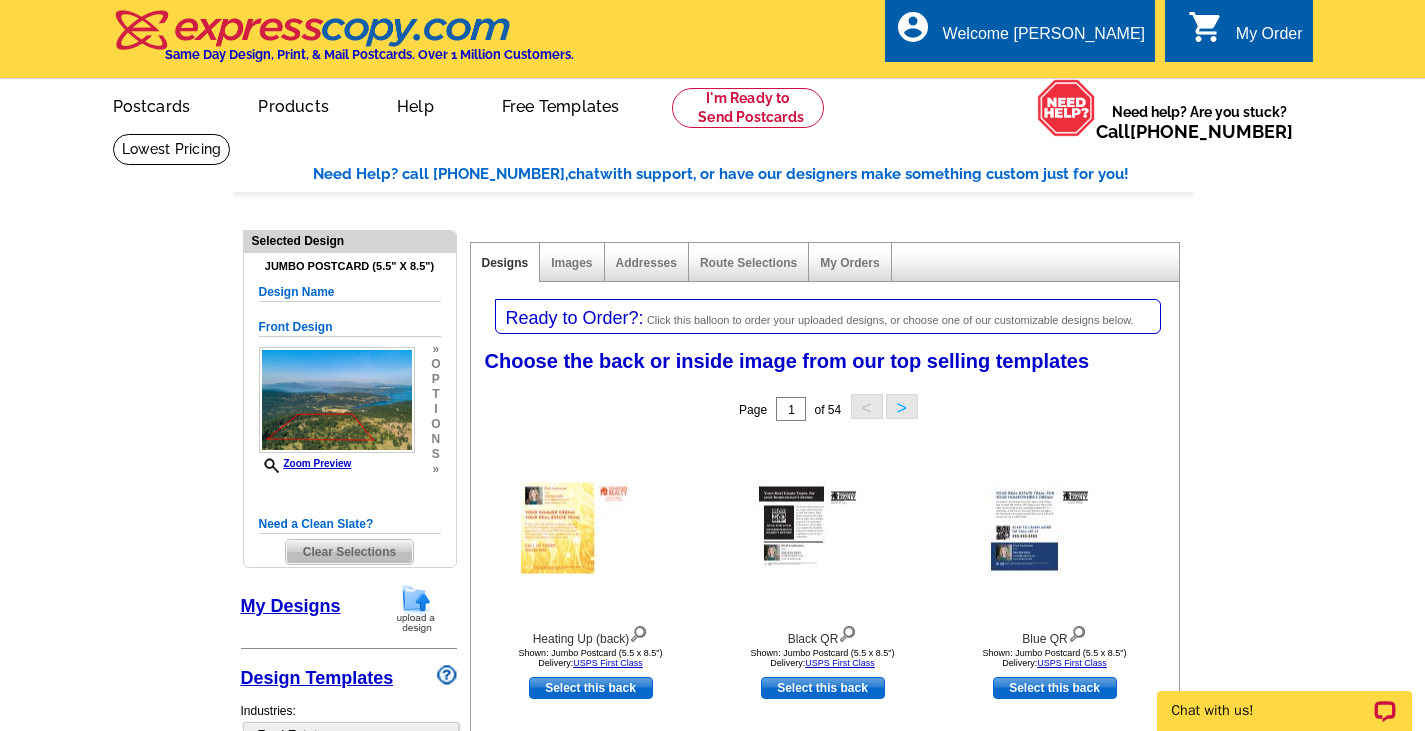 click on "t" at bounding box center [435, 394] 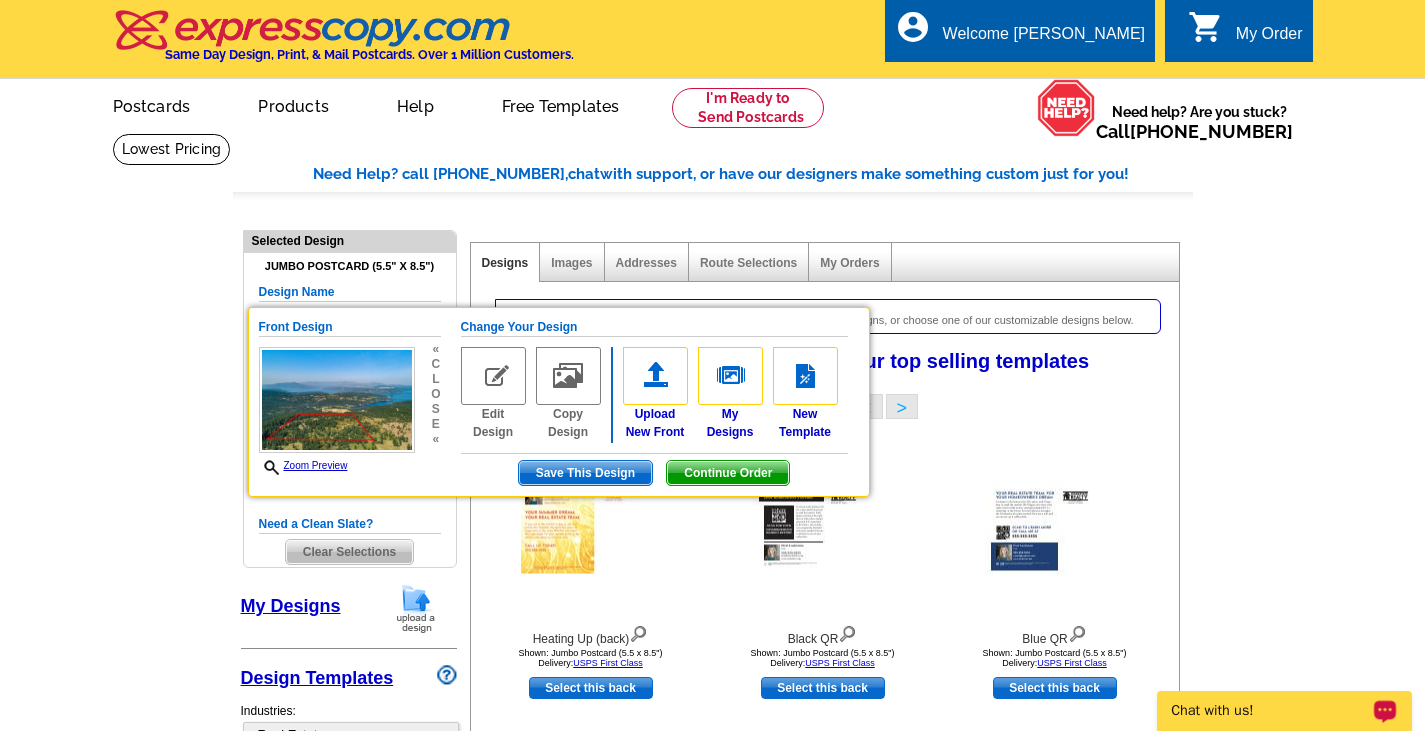 click on "Chat with us!" at bounding box center (1271, 711) 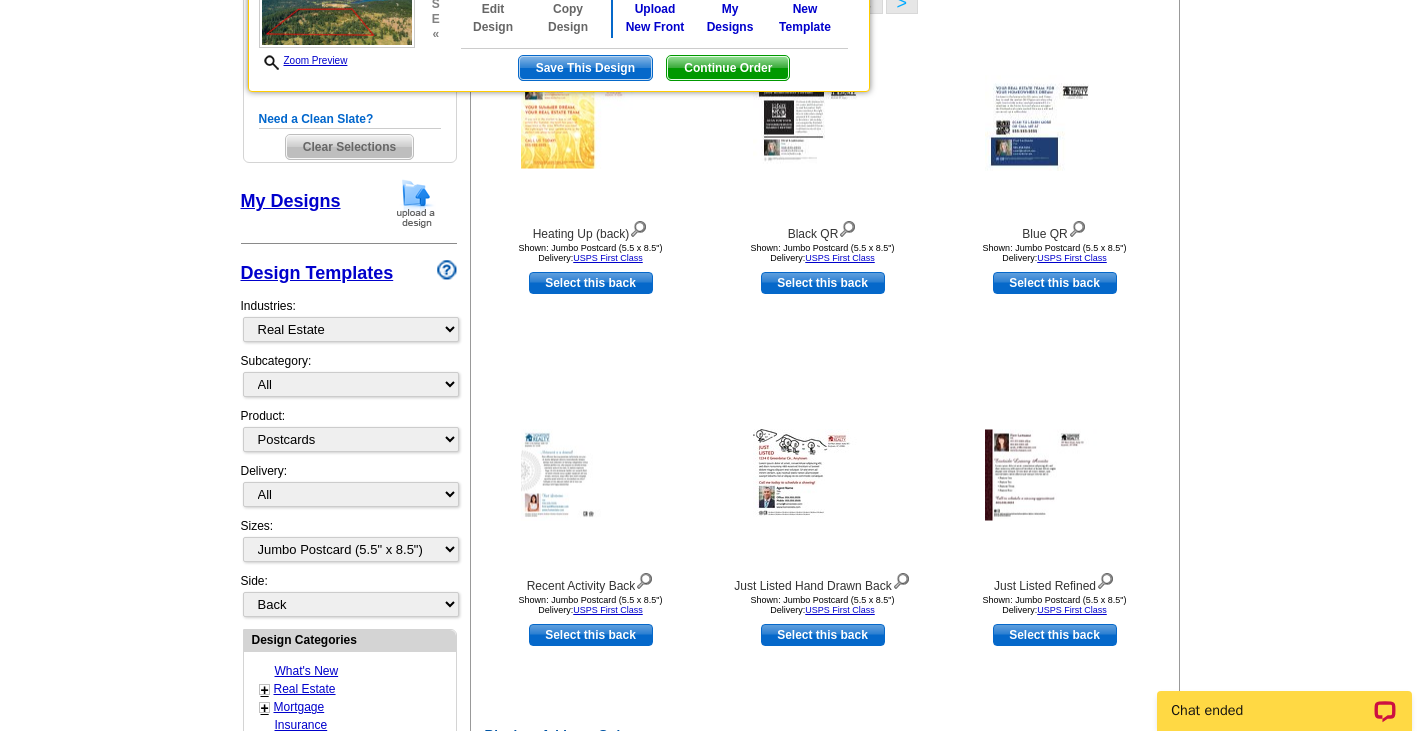 scroll, scrollTop: 408, scrollLeft: 0, axis: vertical 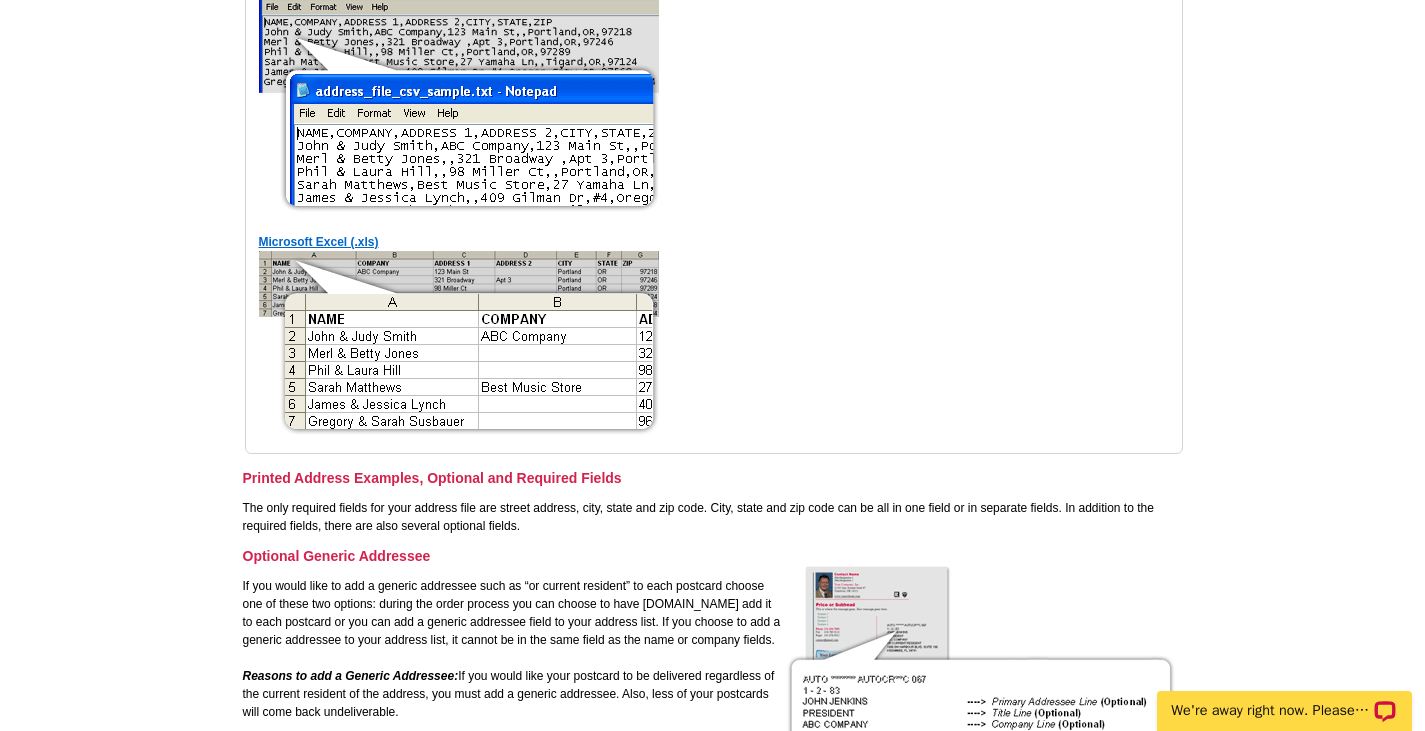 click on "Microsoft Excel (.xls)" at bounding box center [319, 242] 